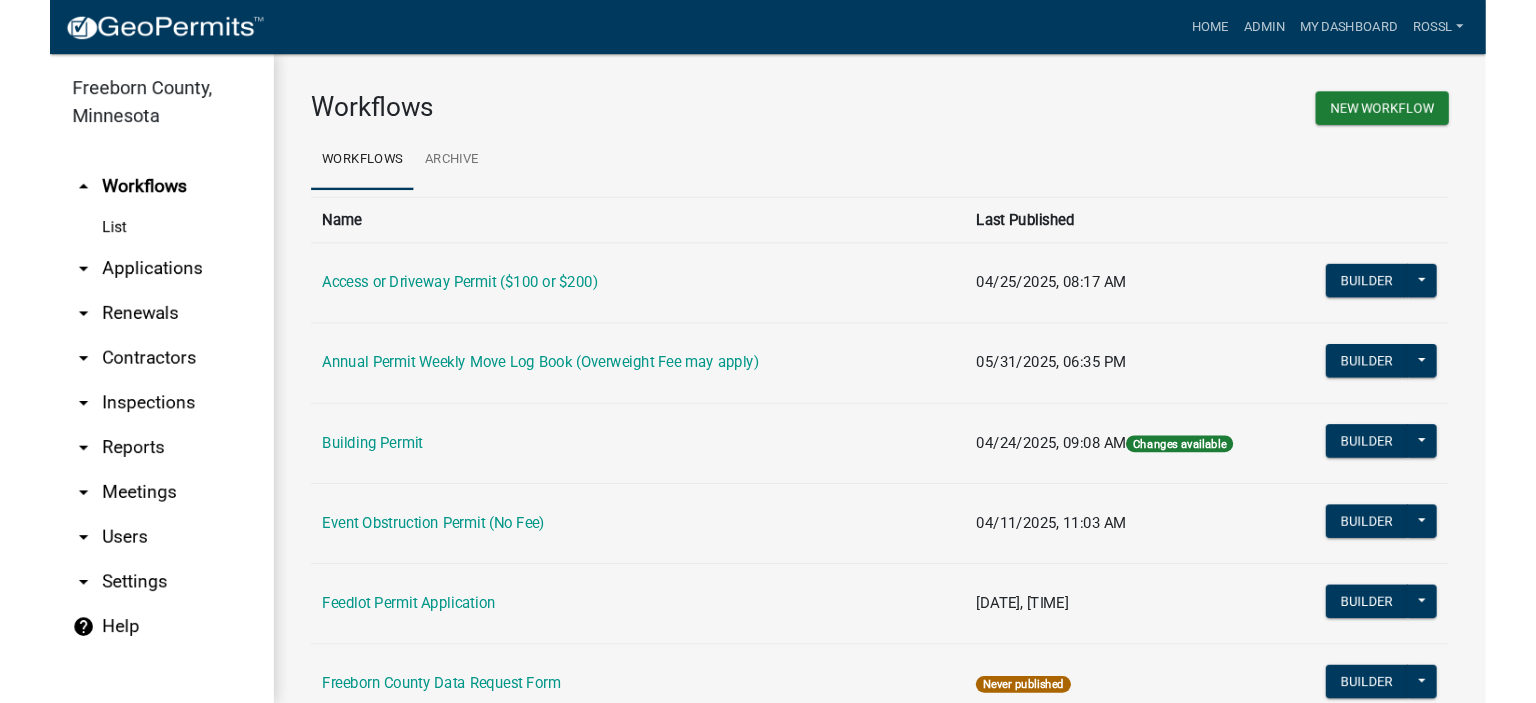 scroll, scrollTop: 0, scrollLeft: 0, axis: both 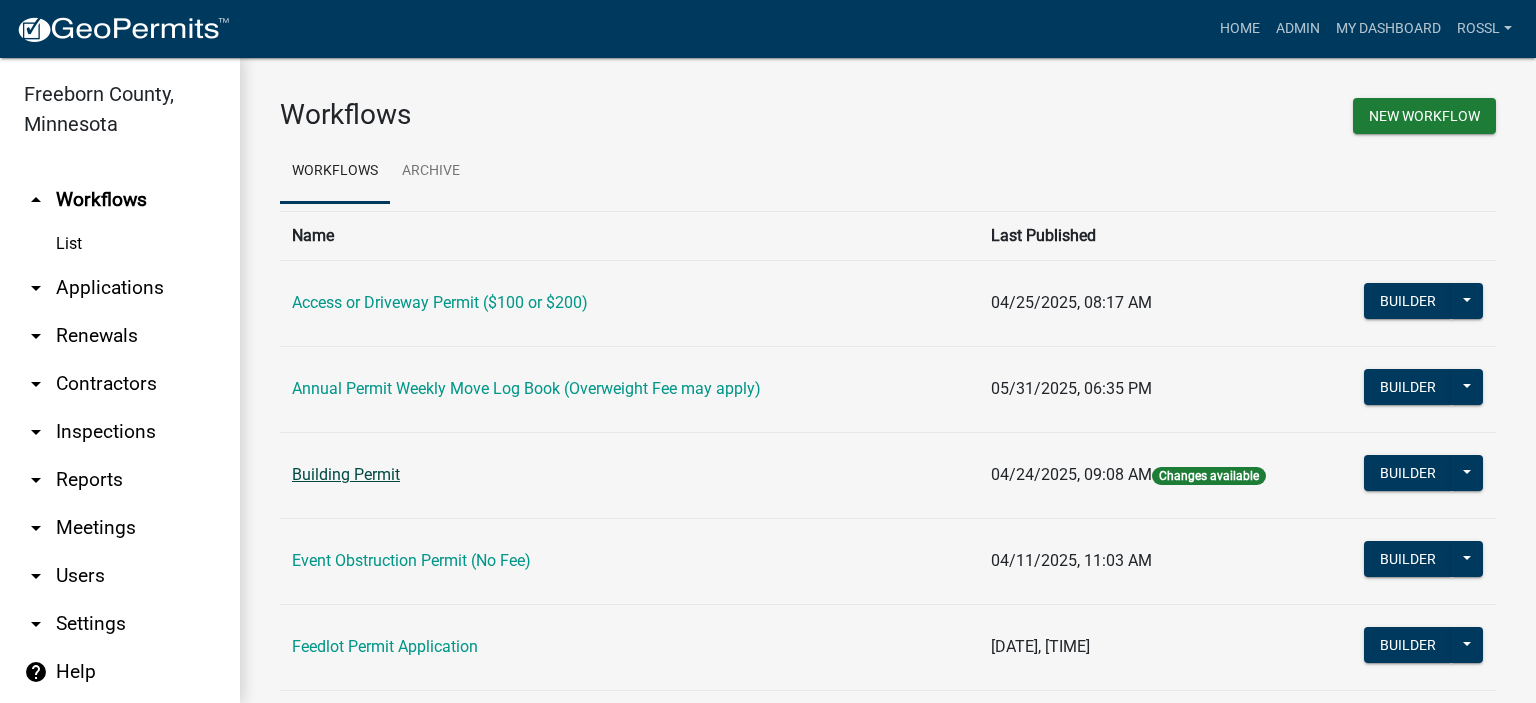 click on "Building Permit" at bounding box center [346, 474] 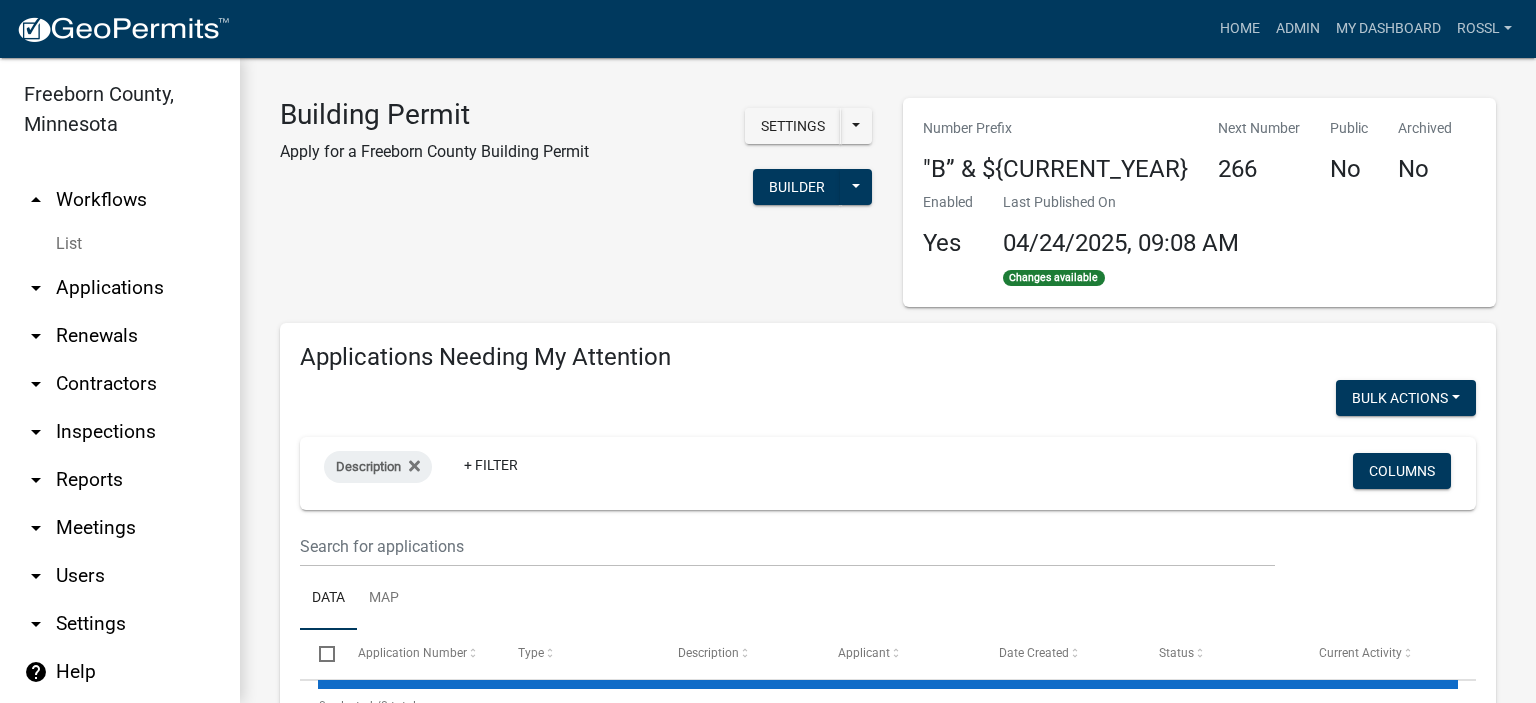 select on "2: 50" 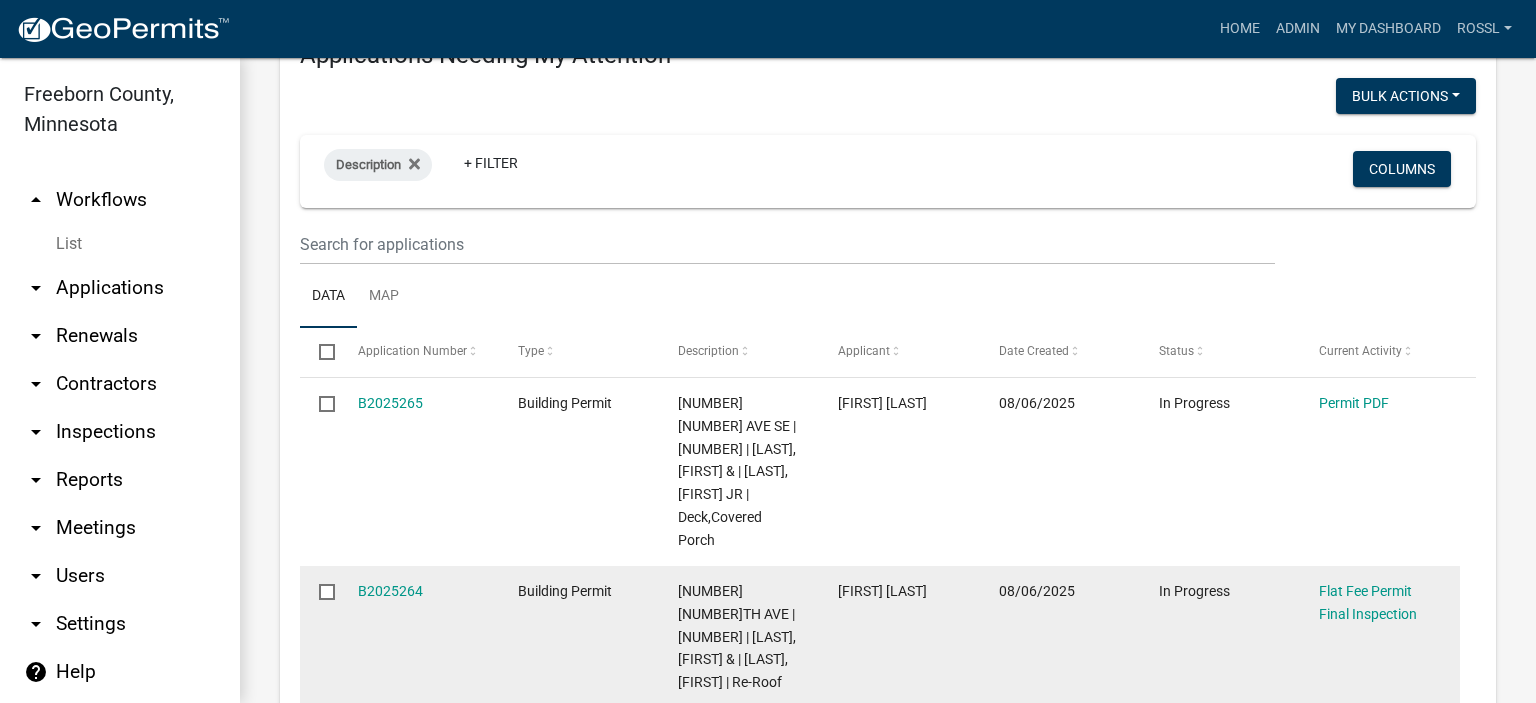 scroll, scrollTop: 400, scrollLeft: 0, axis: vertical 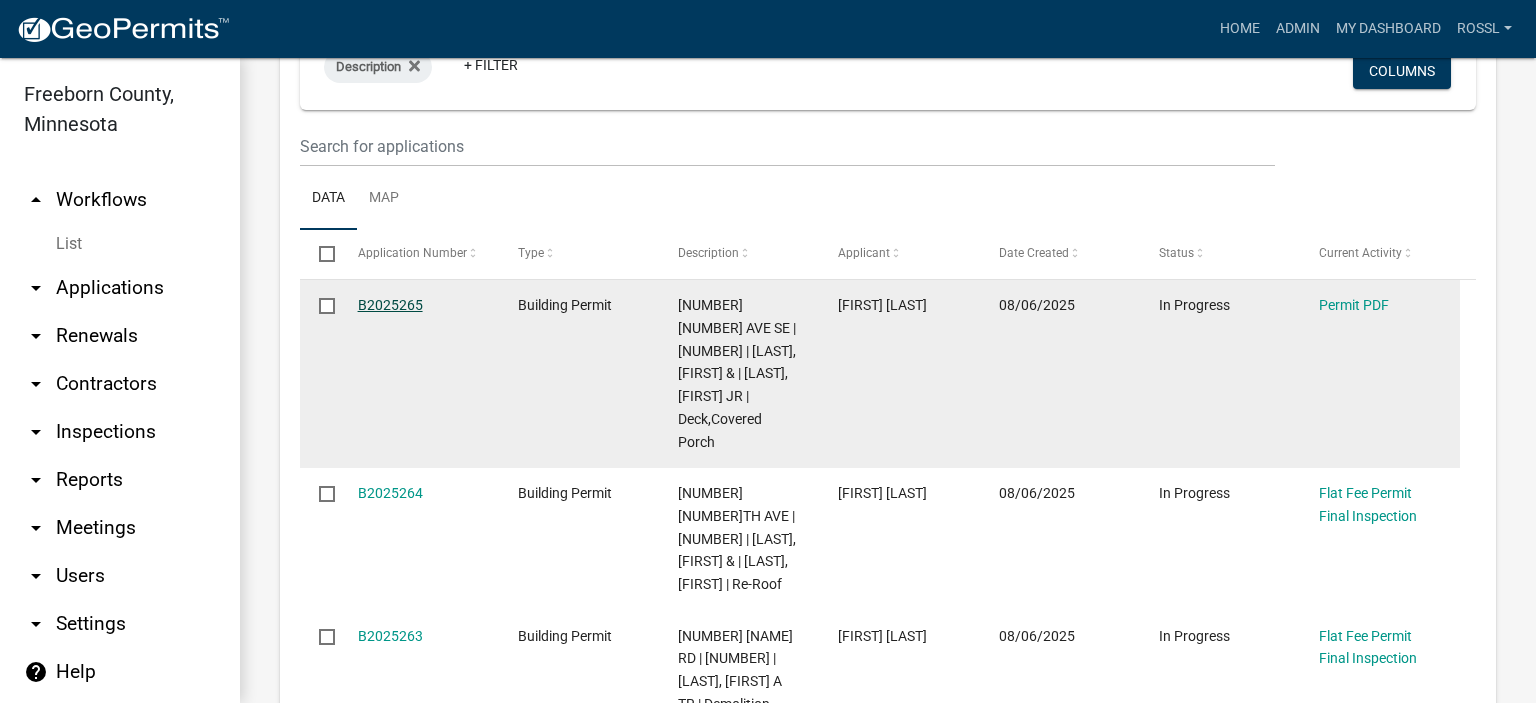 click on "B2025265" 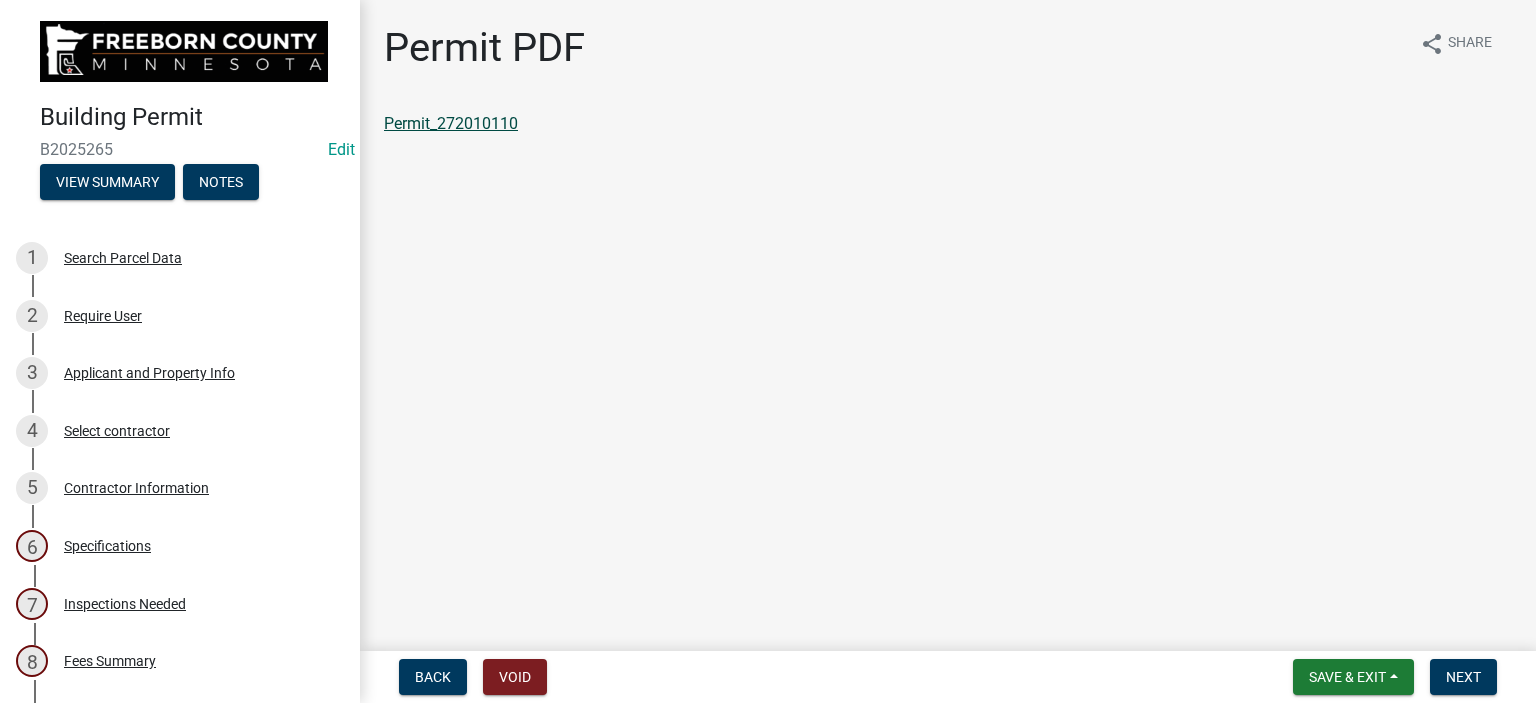 click on "Permit_272010110" 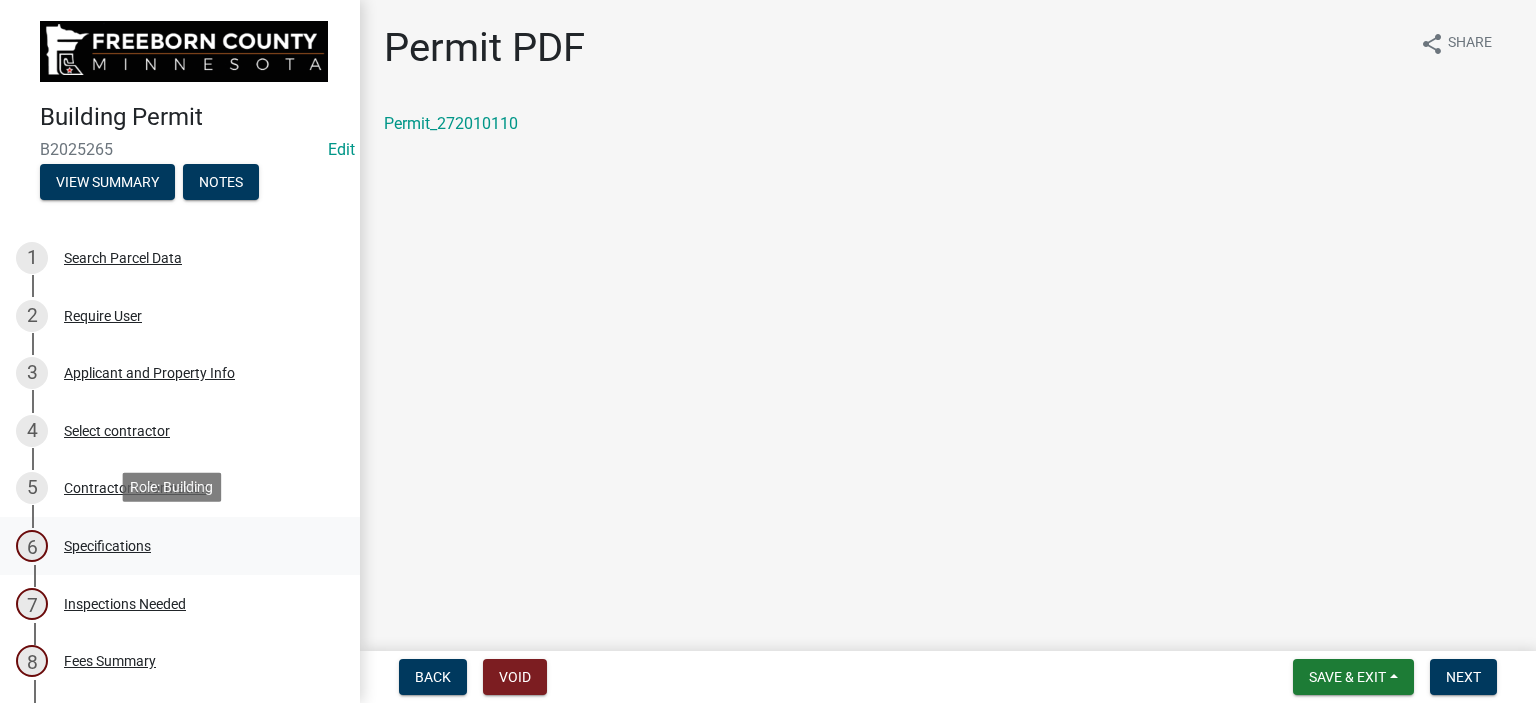 click on "Specifications" at bounding box center [107, 546] 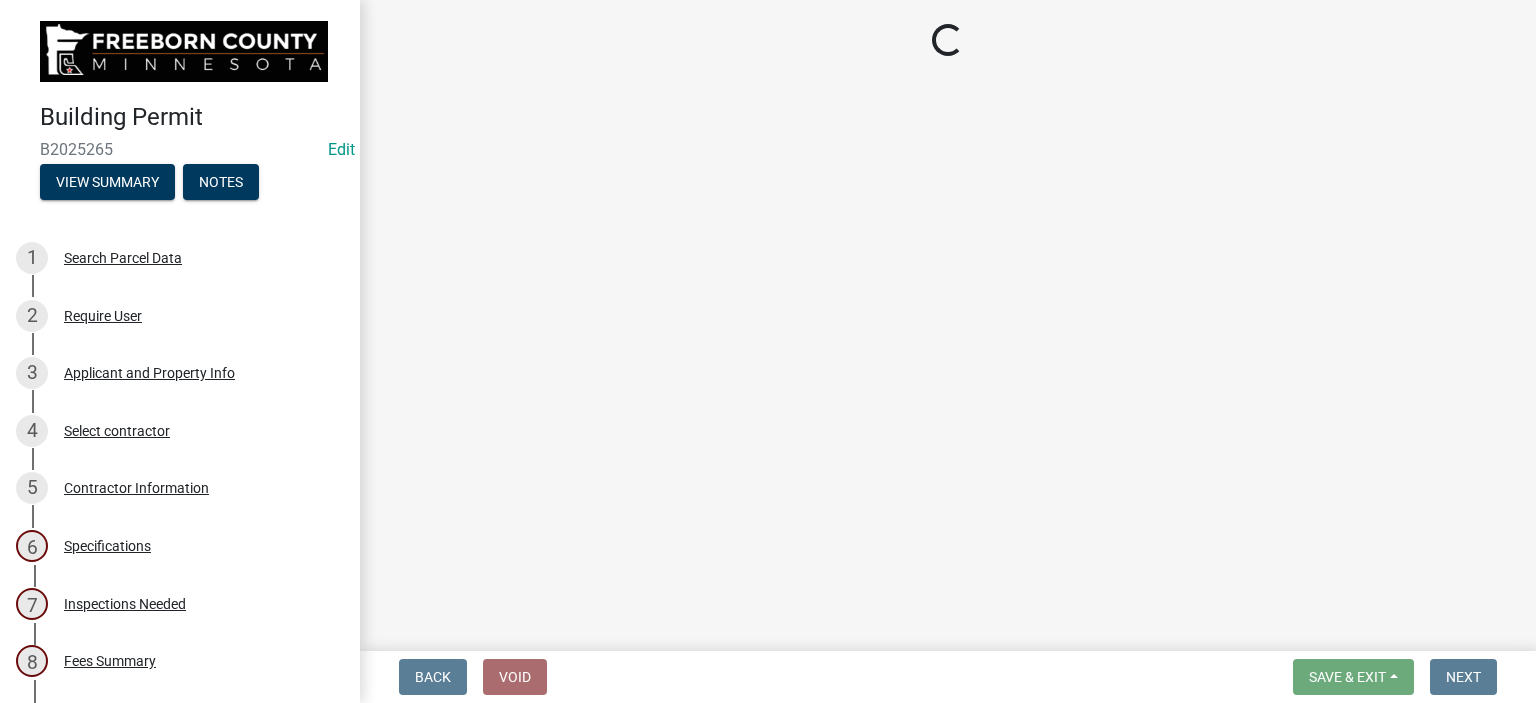 select on "cf5e982a-8fde-449d-bcd8-be8cdfb99374" 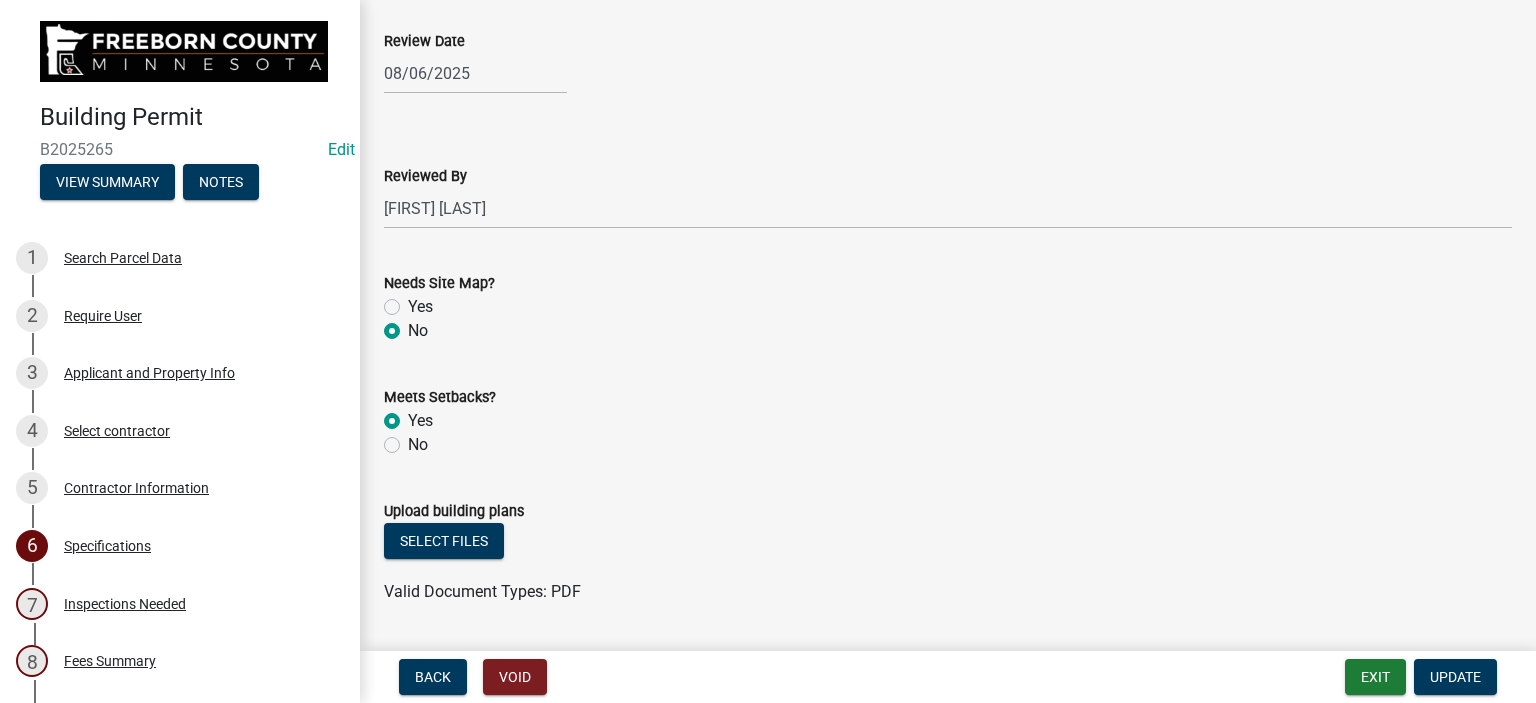 scroll, scrollTop: 1944, scrollLeft: 0, axis: vertical 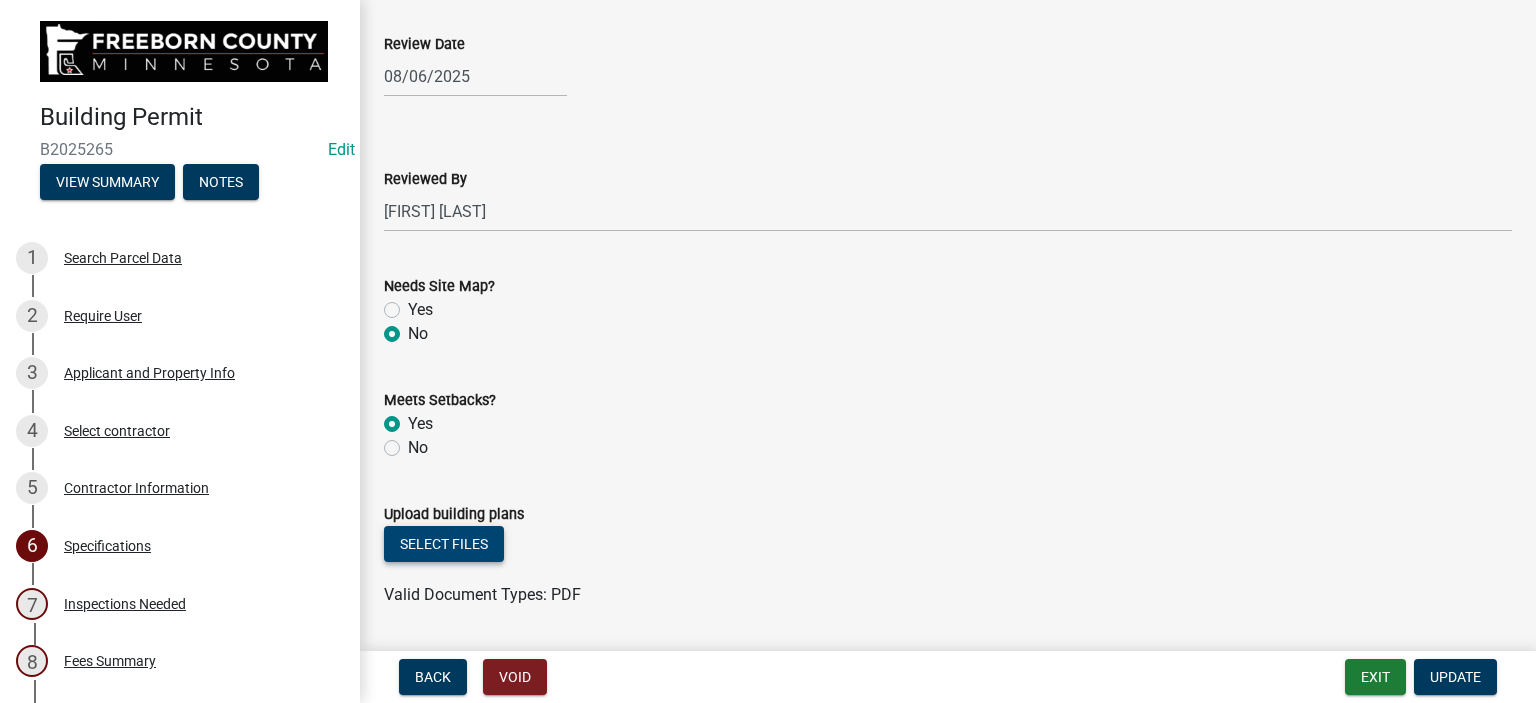 click on "Select files" 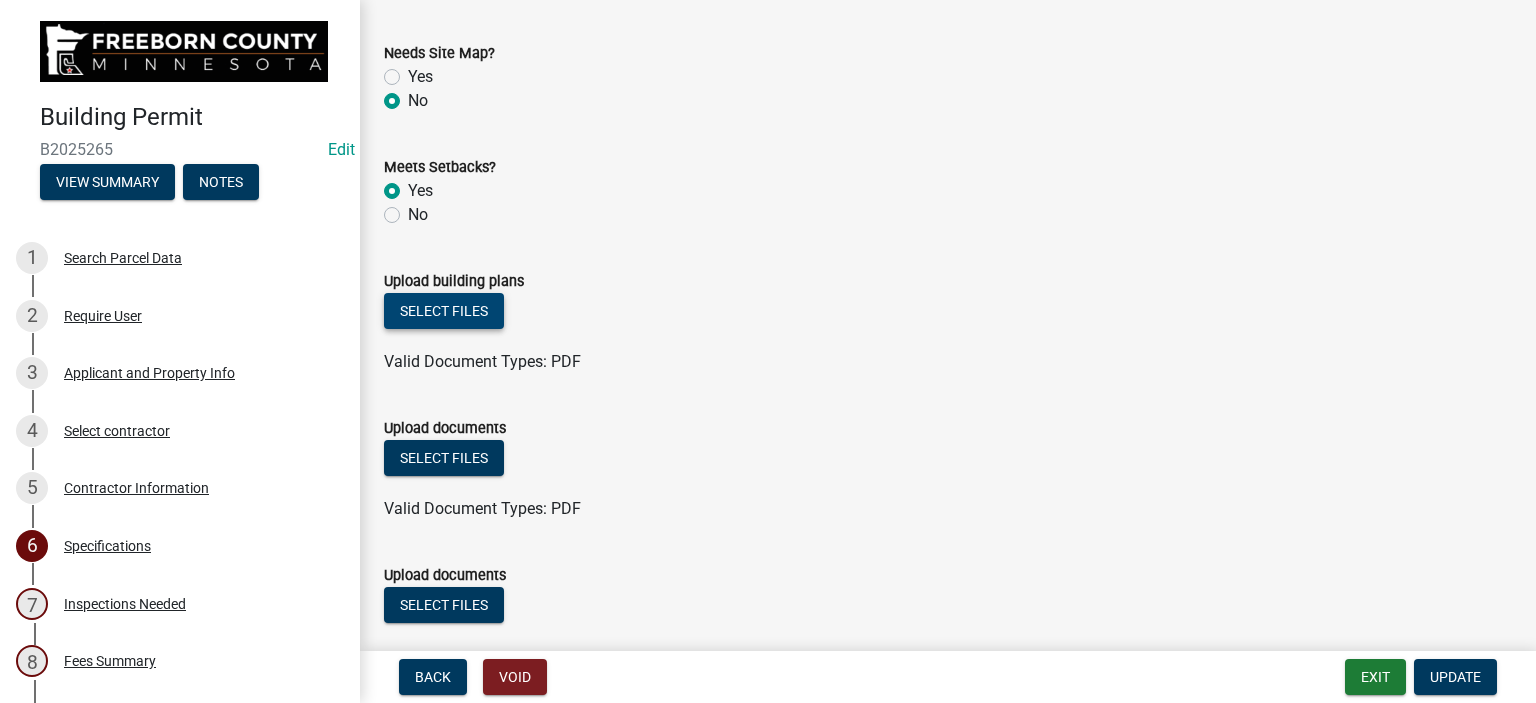 scroll, scrollTop: 2144, scrollLeft: 0, axis: vertical 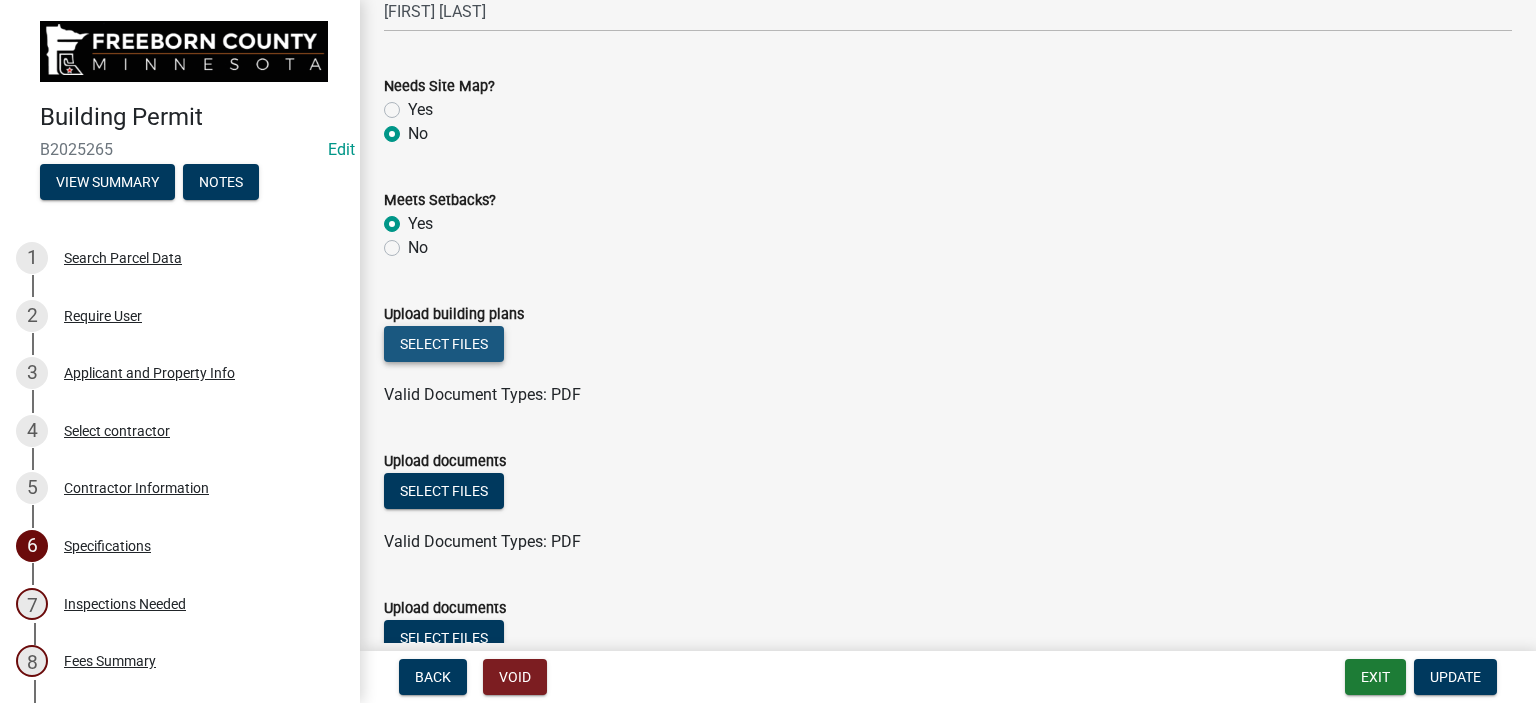 click on "Select files" 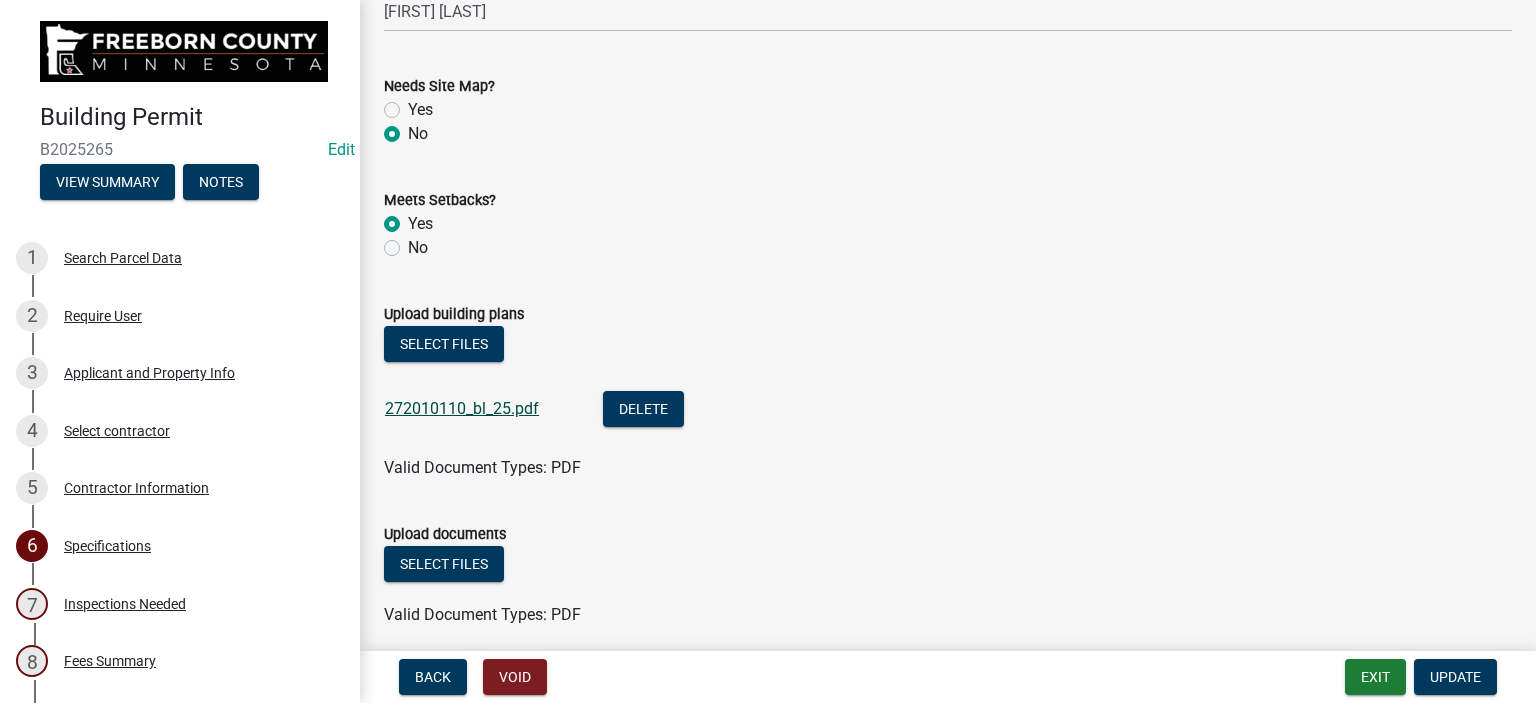 click on "272010110_bl_25.pdf" 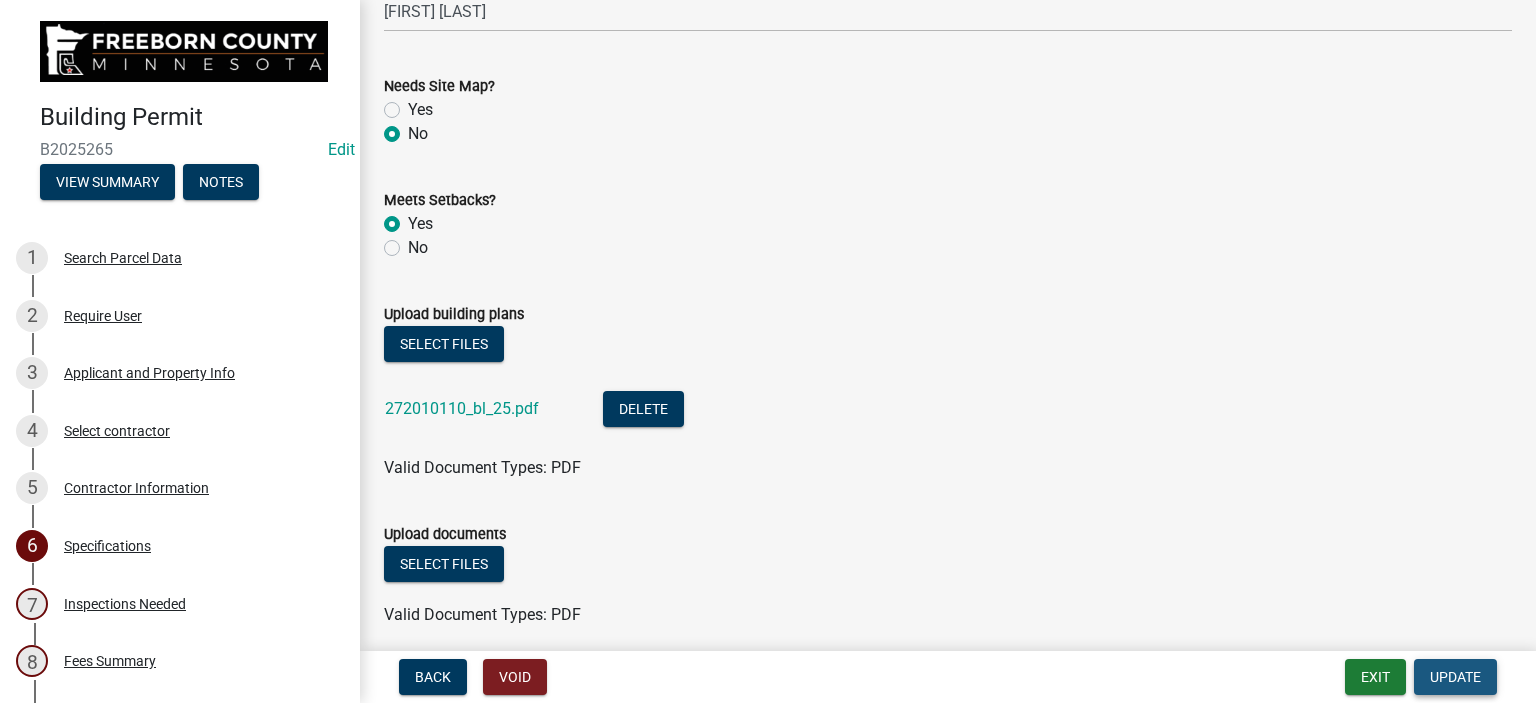 click on "Update" at bounding box center (1455, 677) 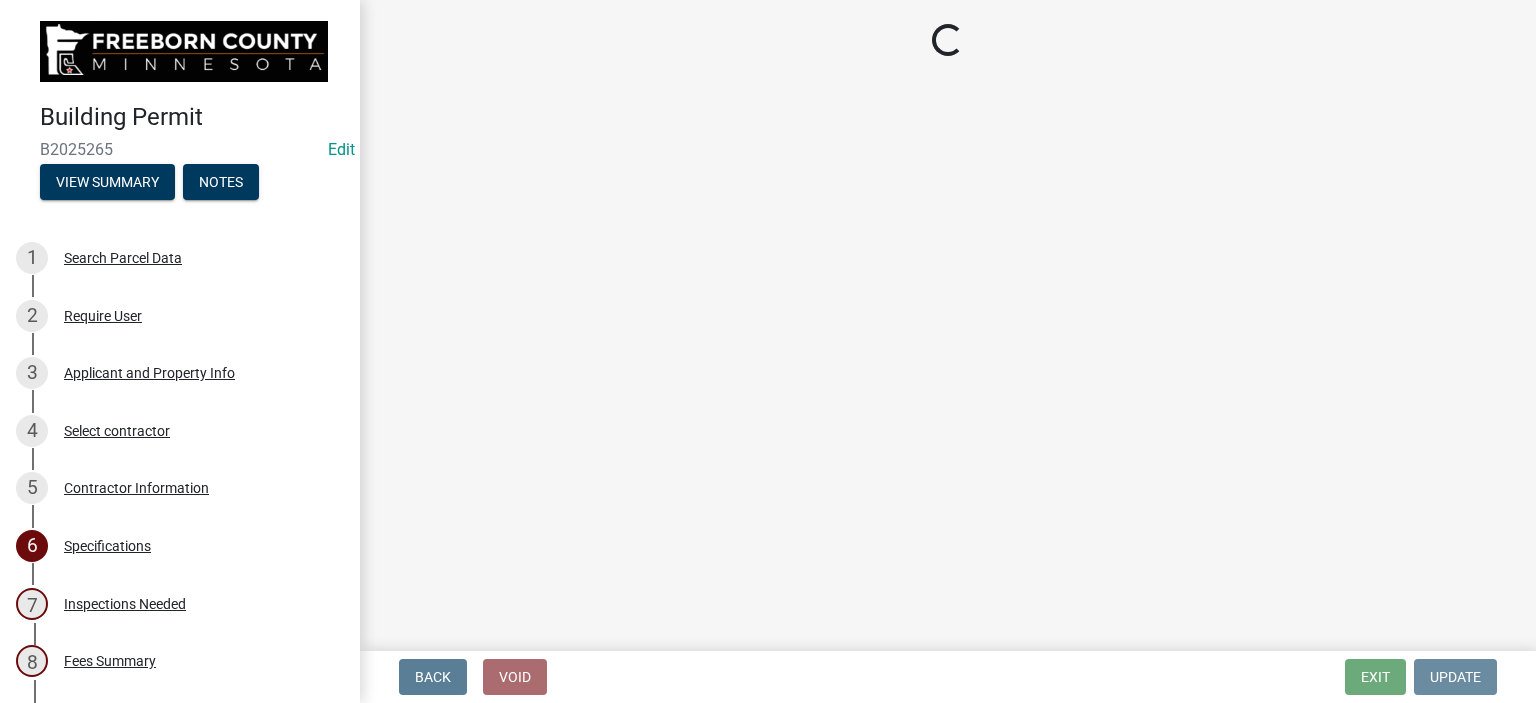 scroll, scrollTop: 0, scrollLeft: 0, axis: both 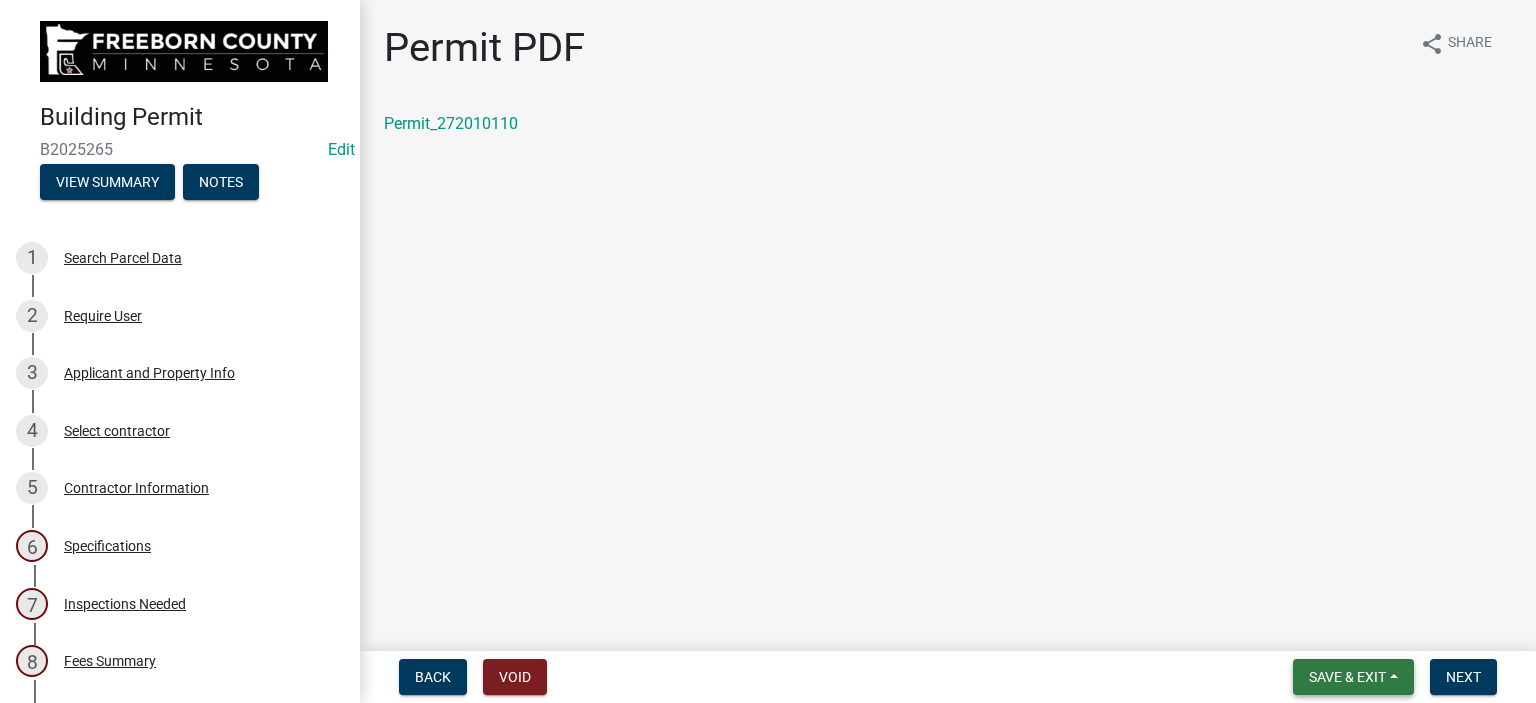 click on "Save & Exit" at bounding box center (1347, 677) 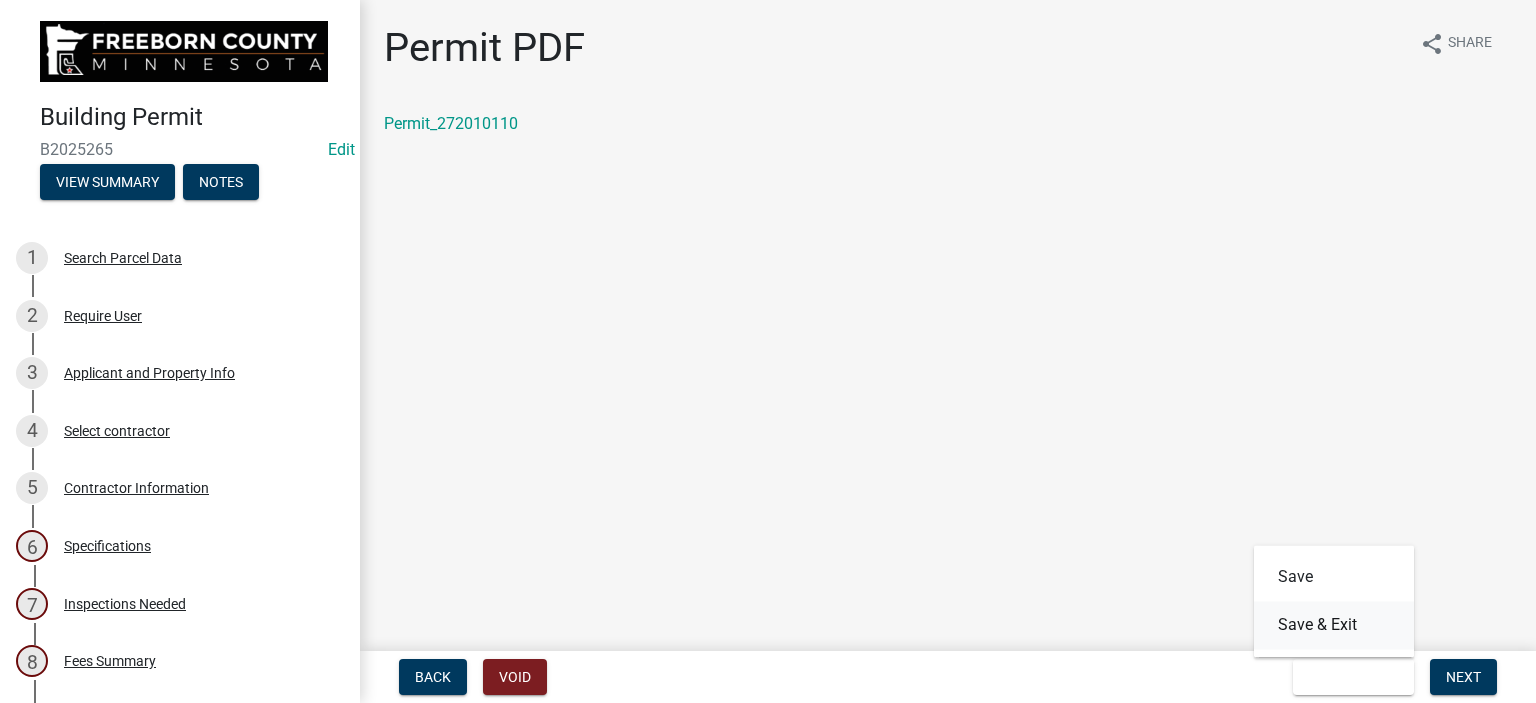 click on "Save & Exit" at bounding box center (1334, 625) 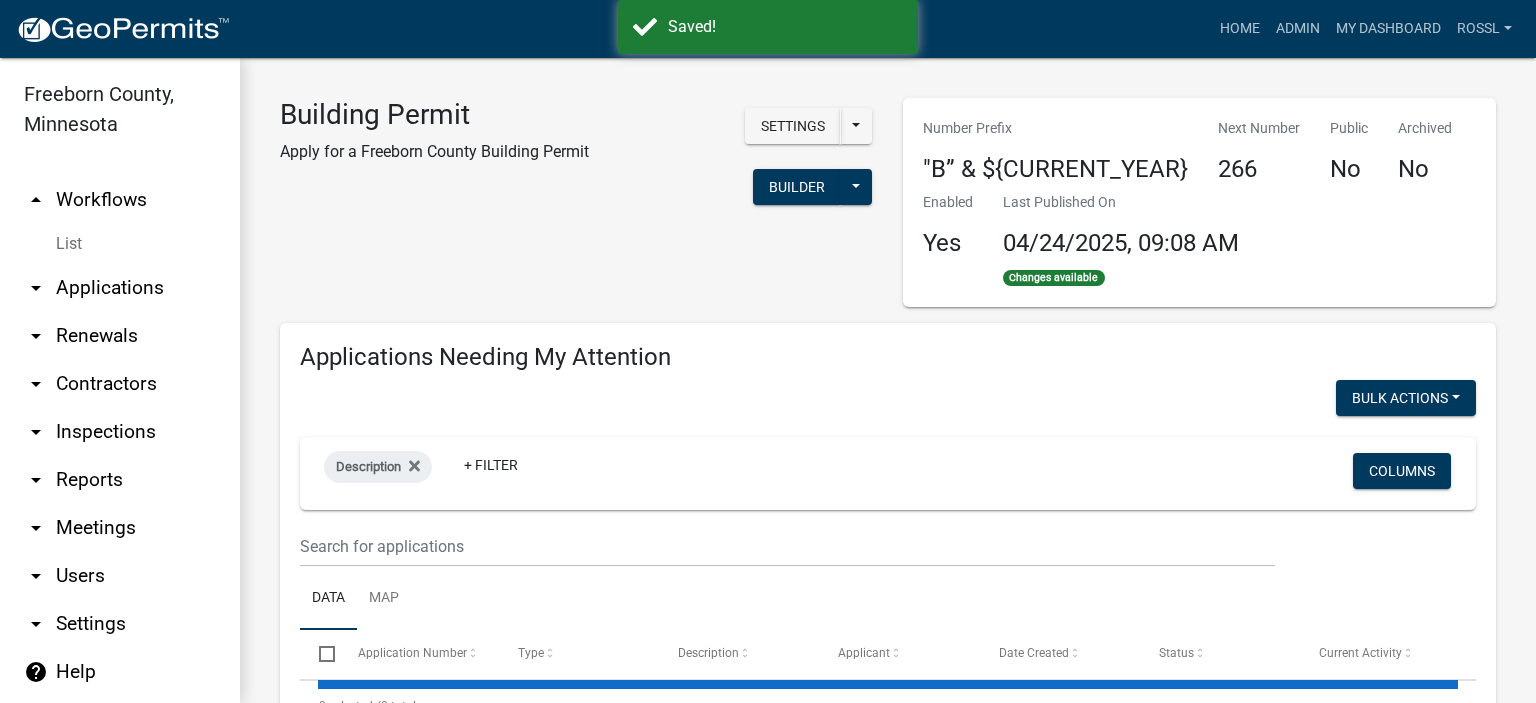 select on "2: 50" 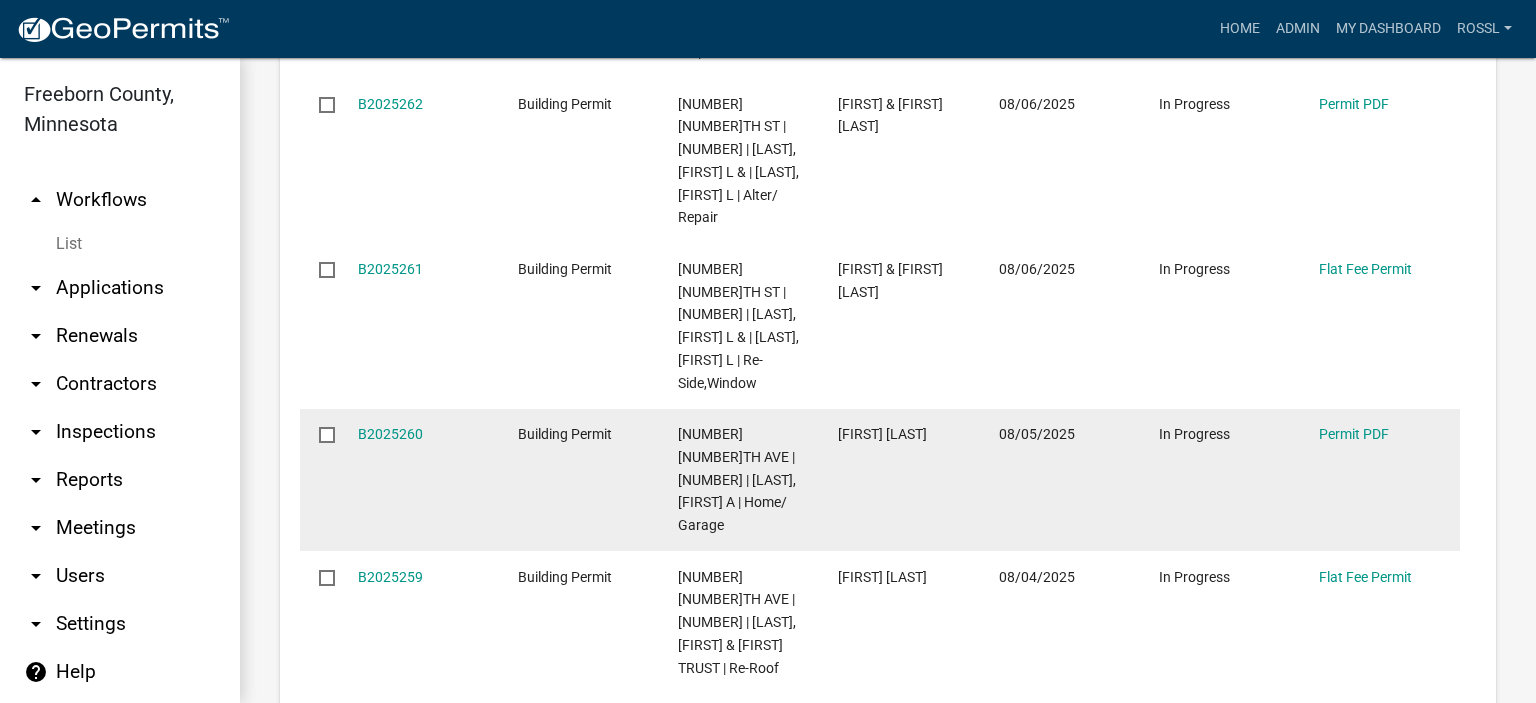 scroll, scrollTop: 1100, scrollLeft: 0, axis: vertical 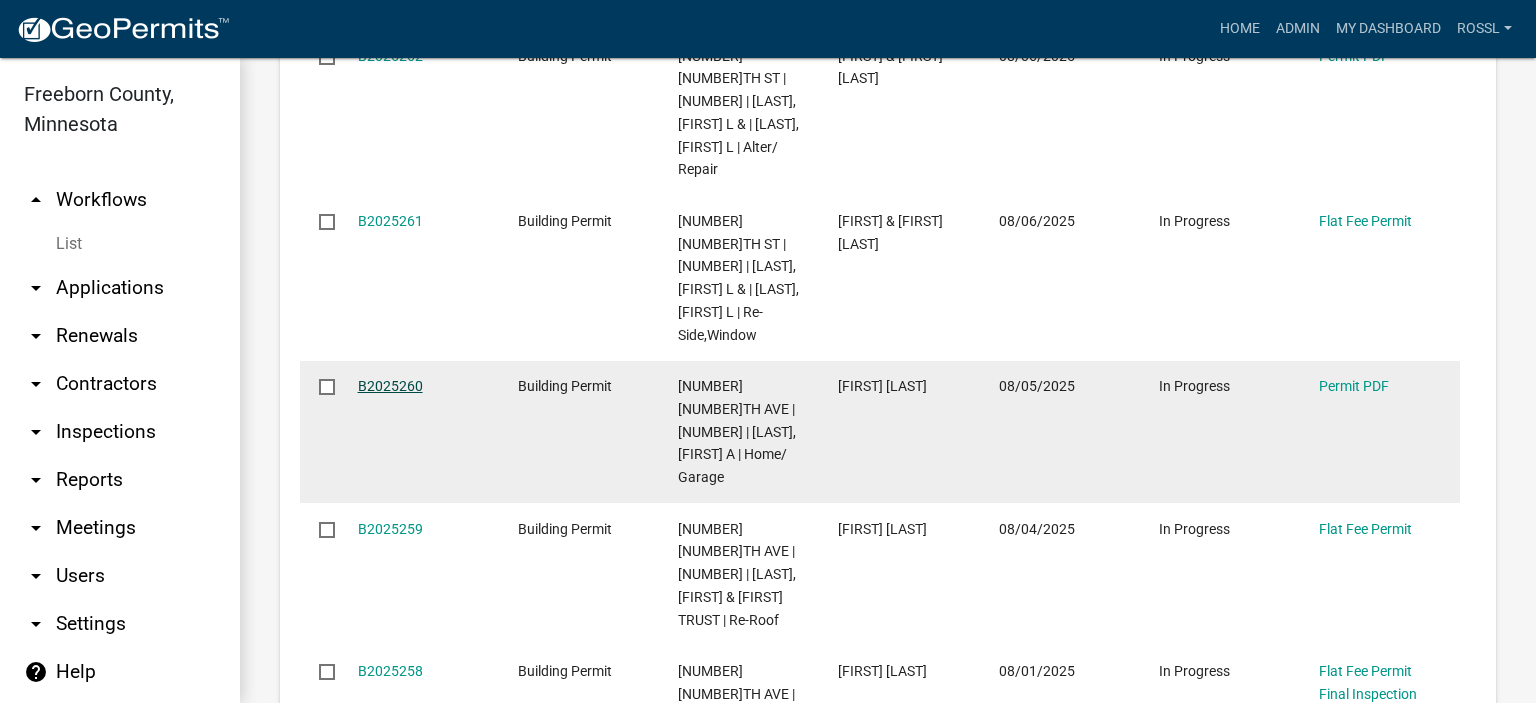 click on "B2025260" 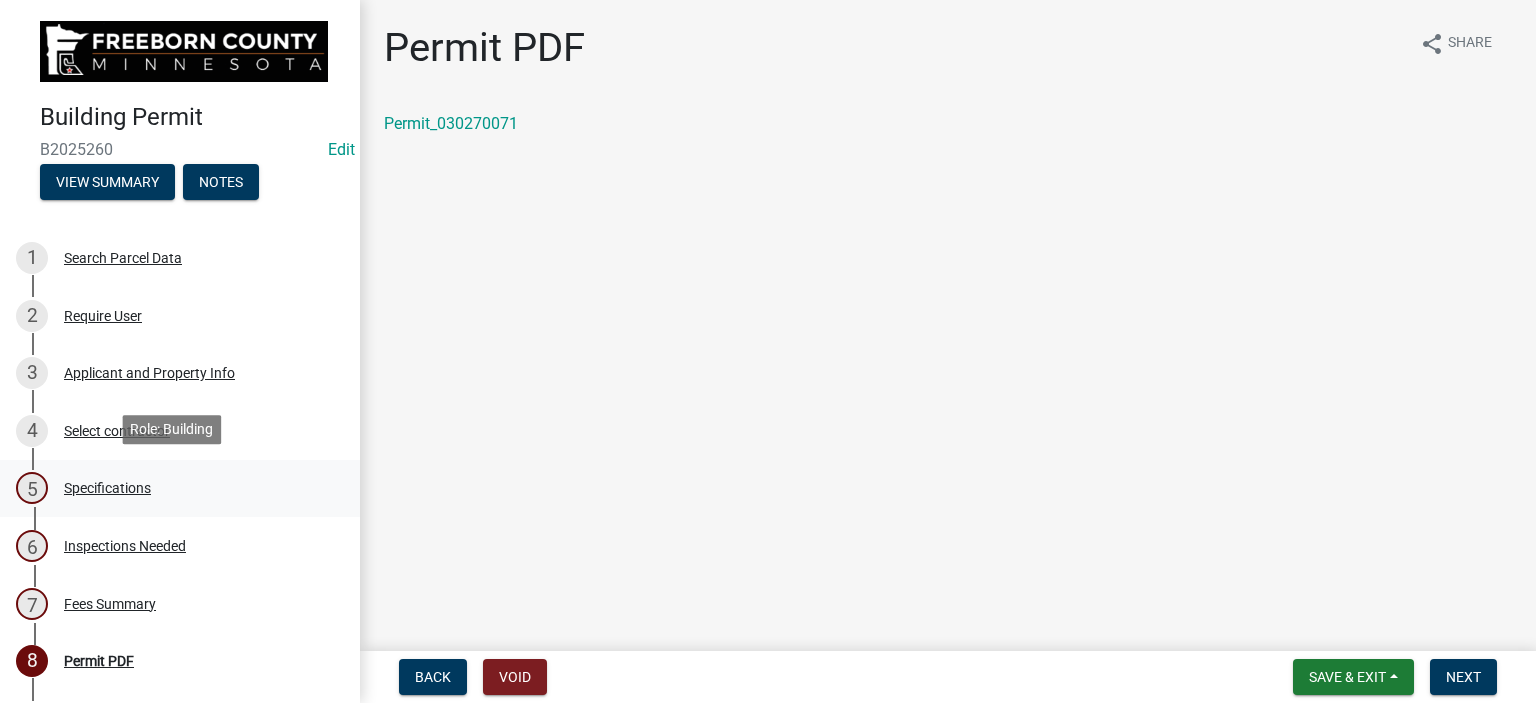 click on "Specifications" at bounding box center (107, 488) 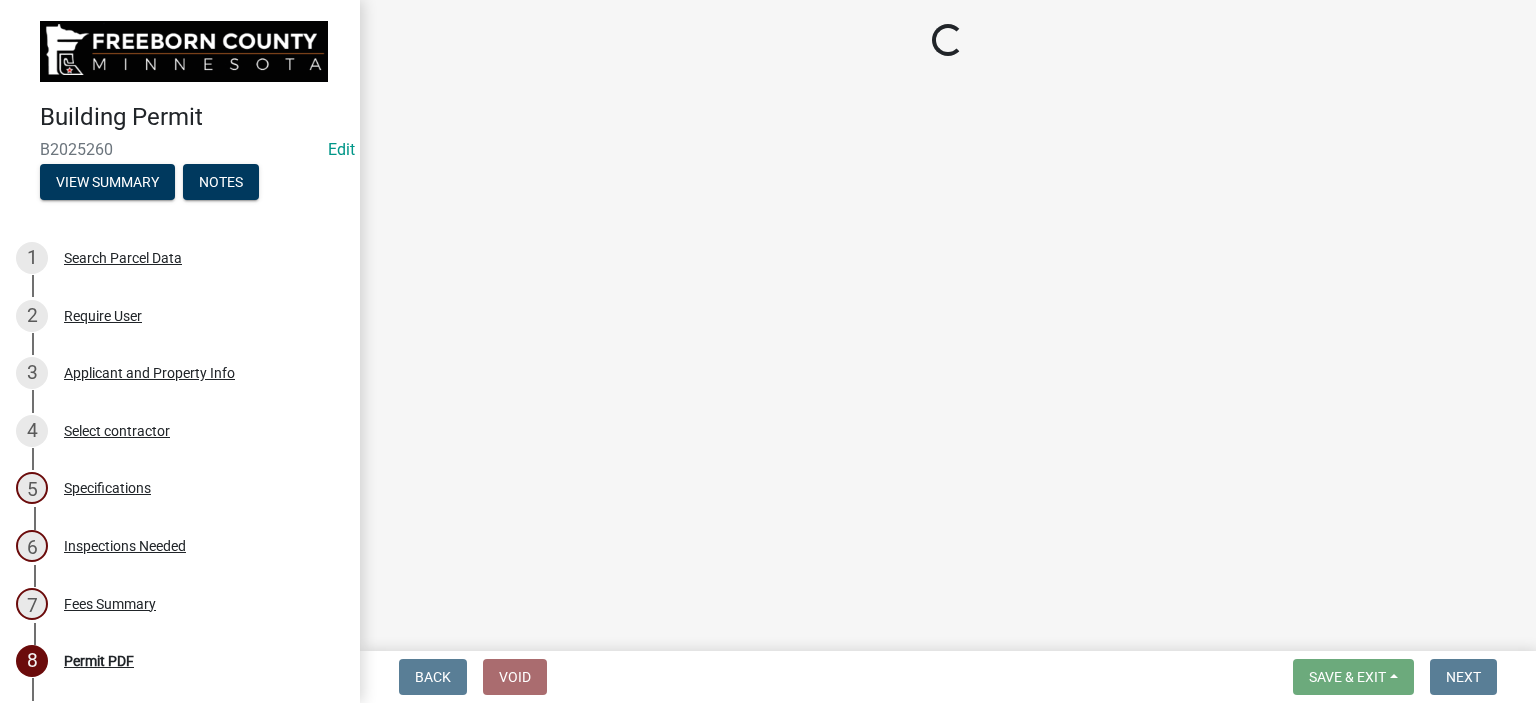 select on "cf5e982a-8fde-449d-bcd8-be8cdfb99374" 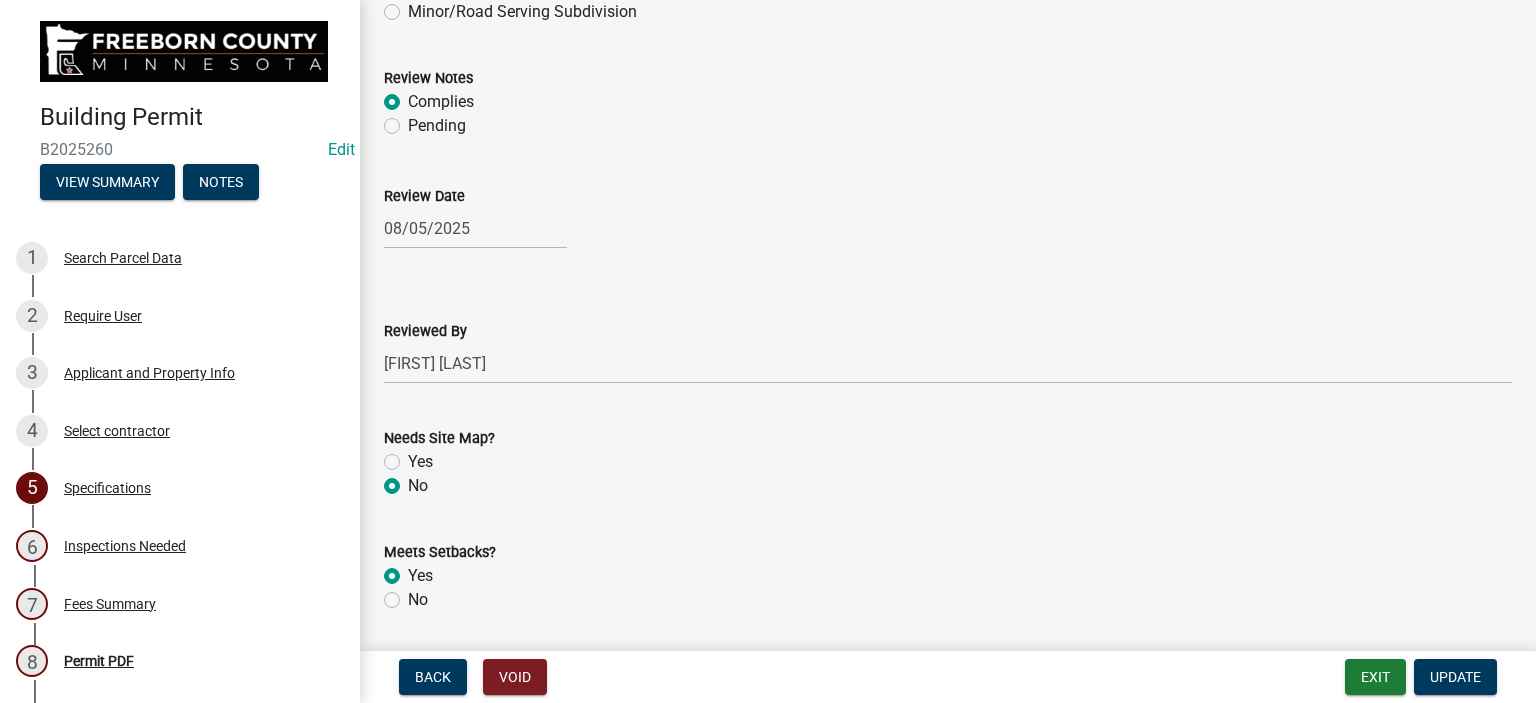 scroll, scrollTop: 2000, scrollLeft: 0, axis: vertical 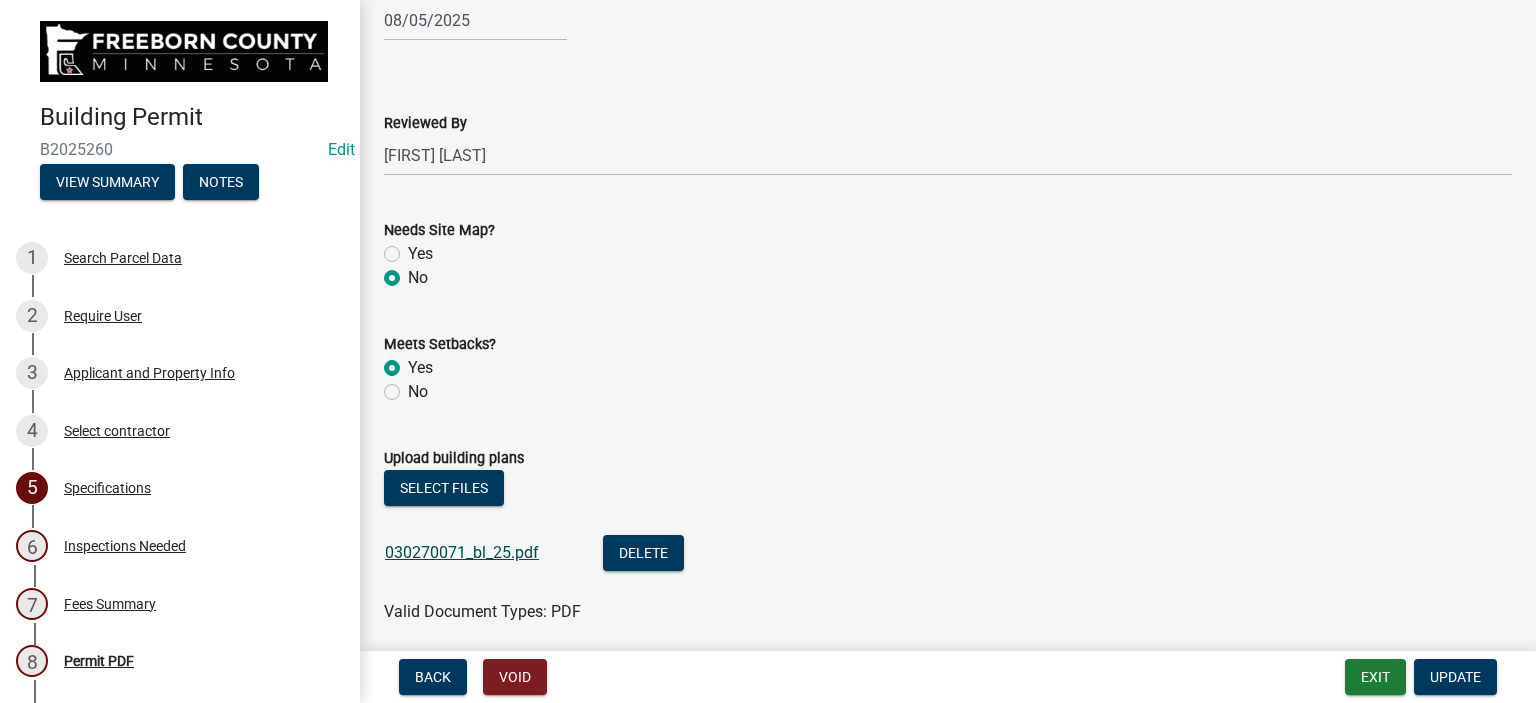 click on "030270071_bl_25.pdf" 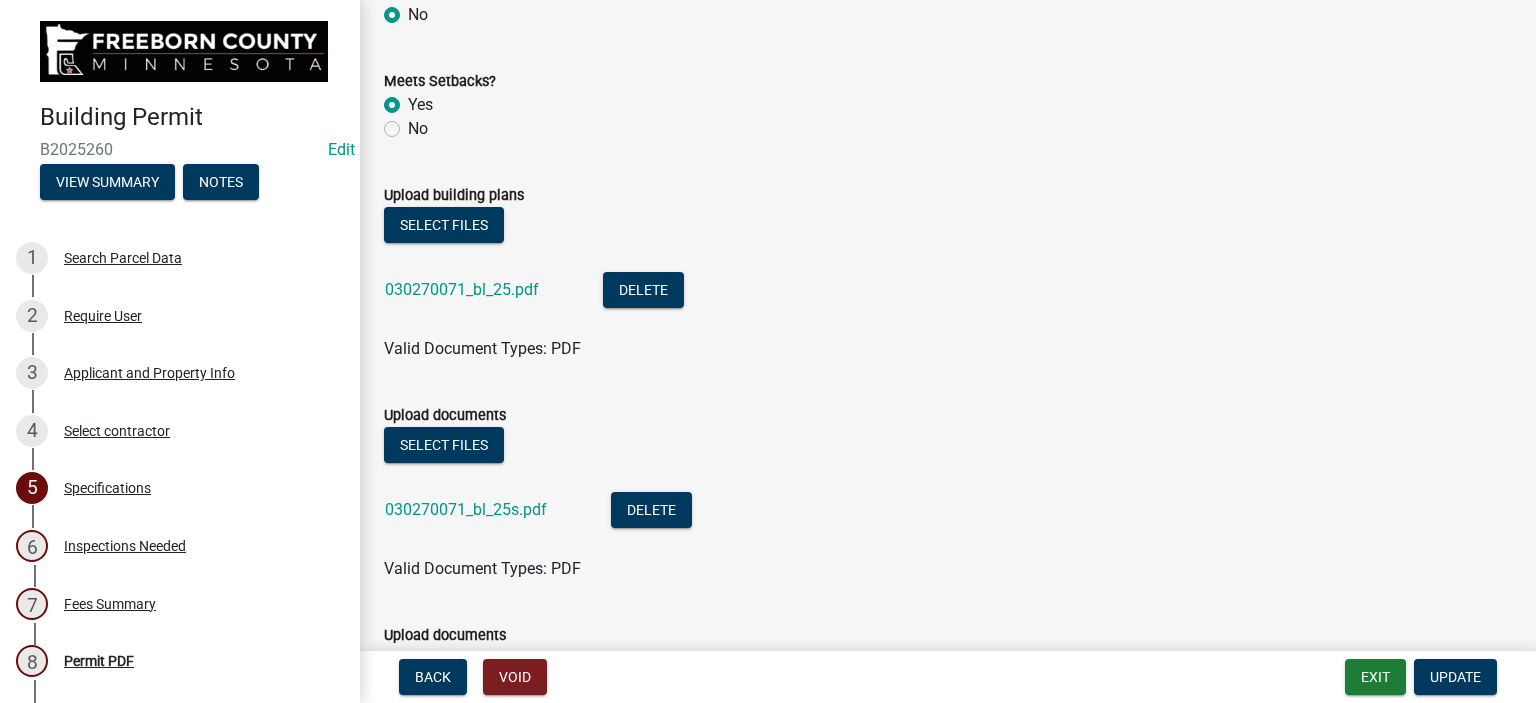 scroll, scrollTop: 2300, scrollLeft: 0, axis: vertical 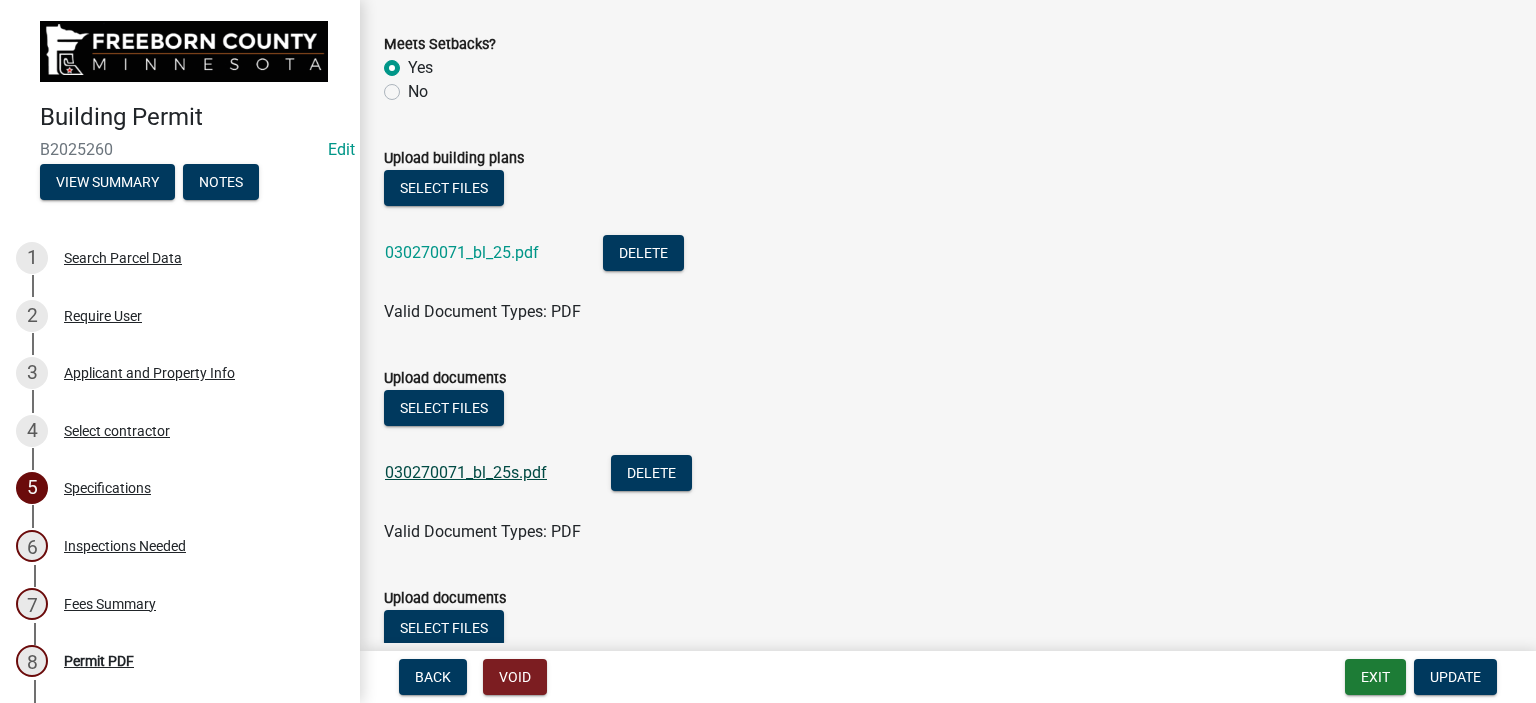 click on "030270071_bl_25s.pdf" 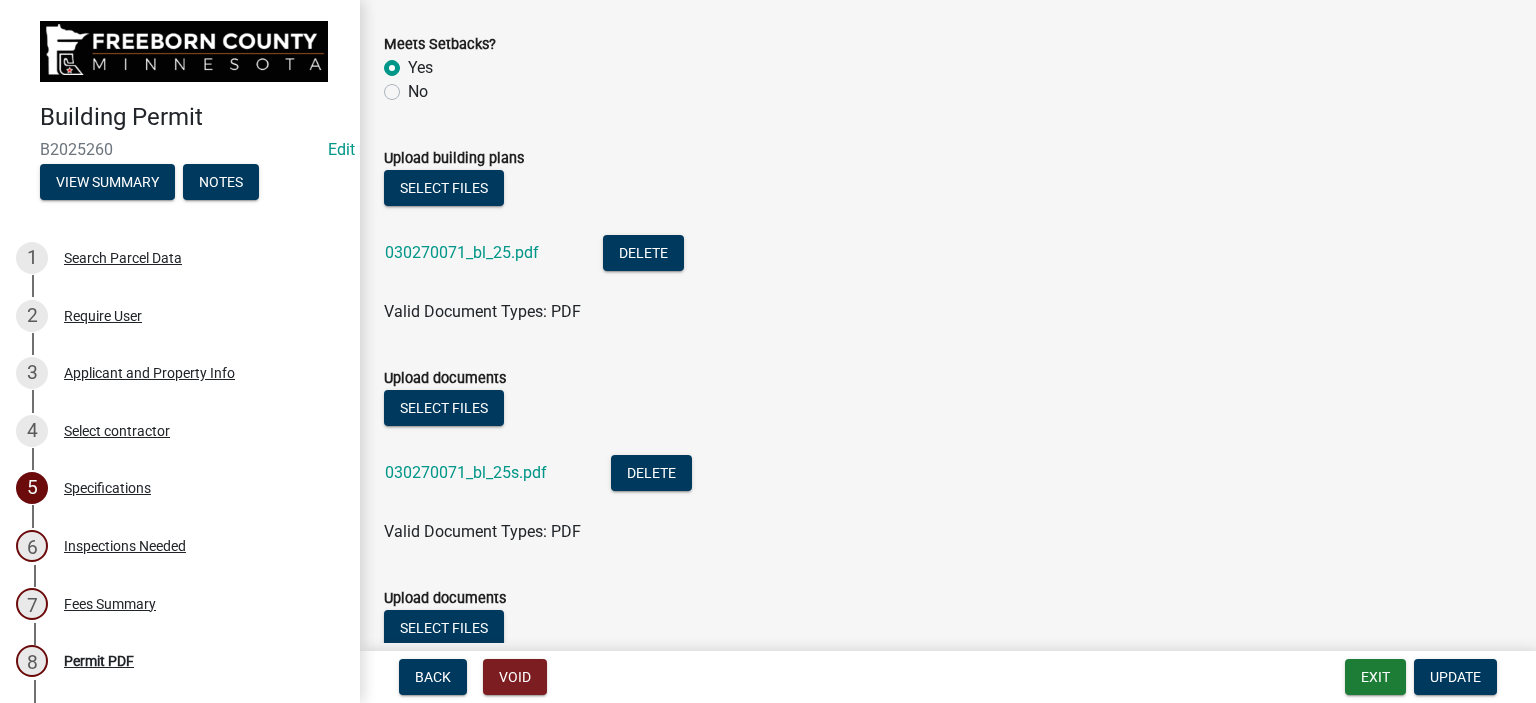 click on "Valid Document Types: PDF" 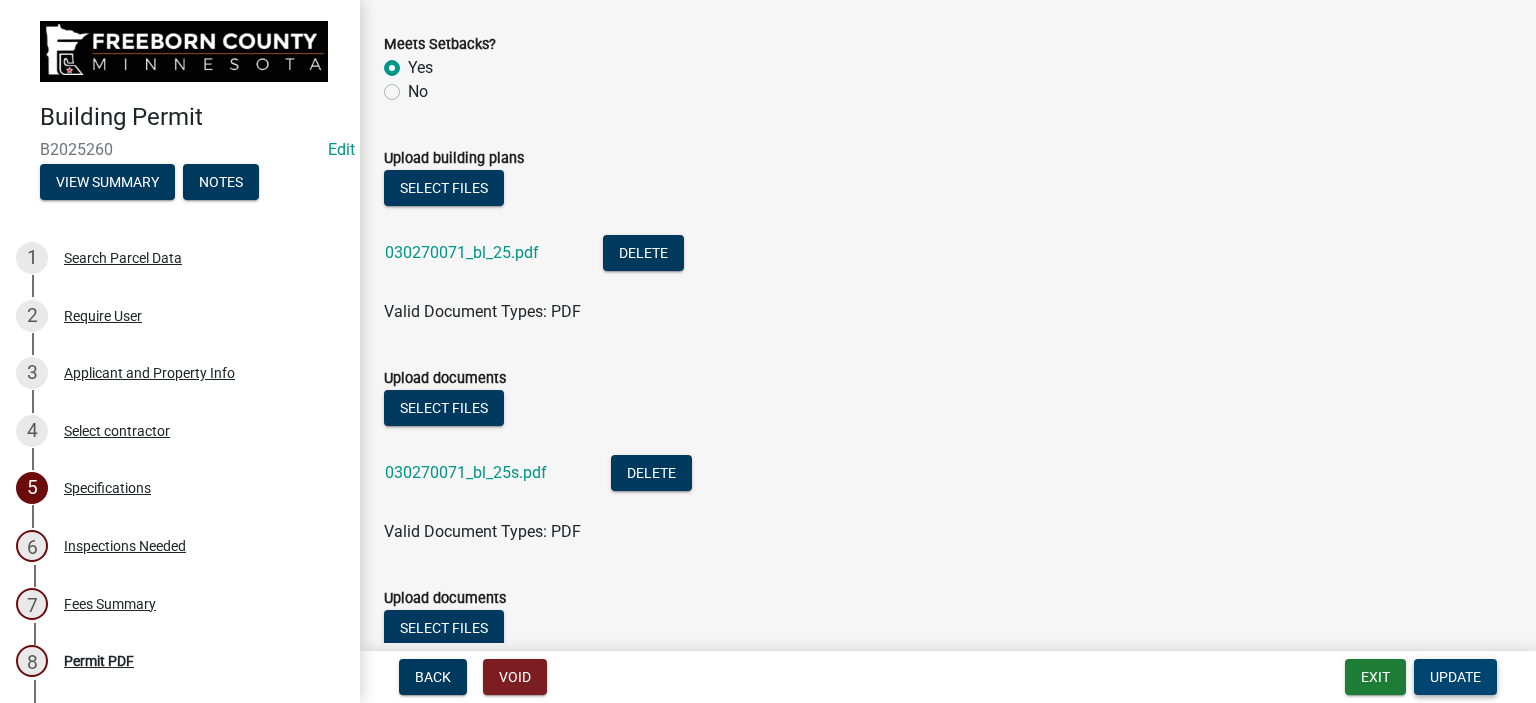 click on "Update" at bounding box center [1455, 677] 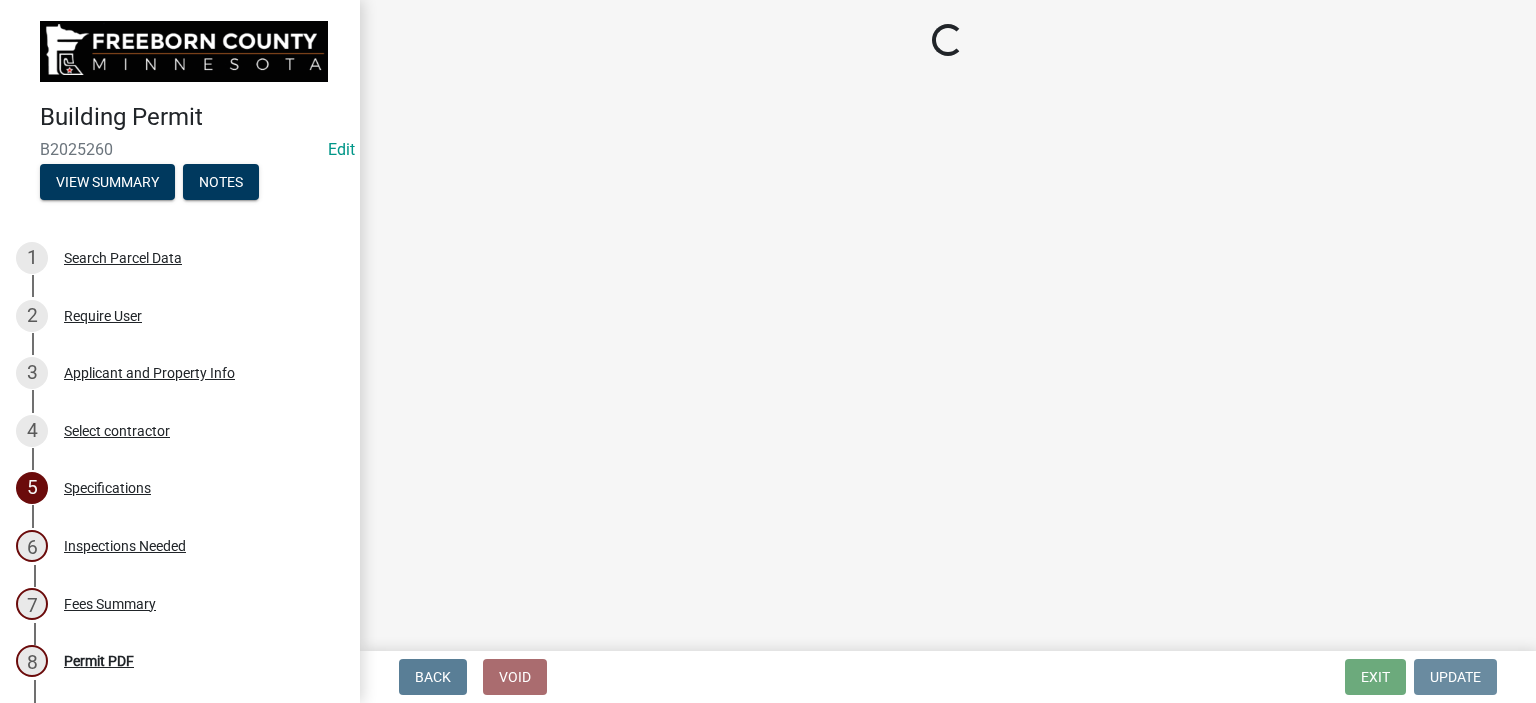 scroll, scrollTop: 0, scrollLeft: 0, axis: both 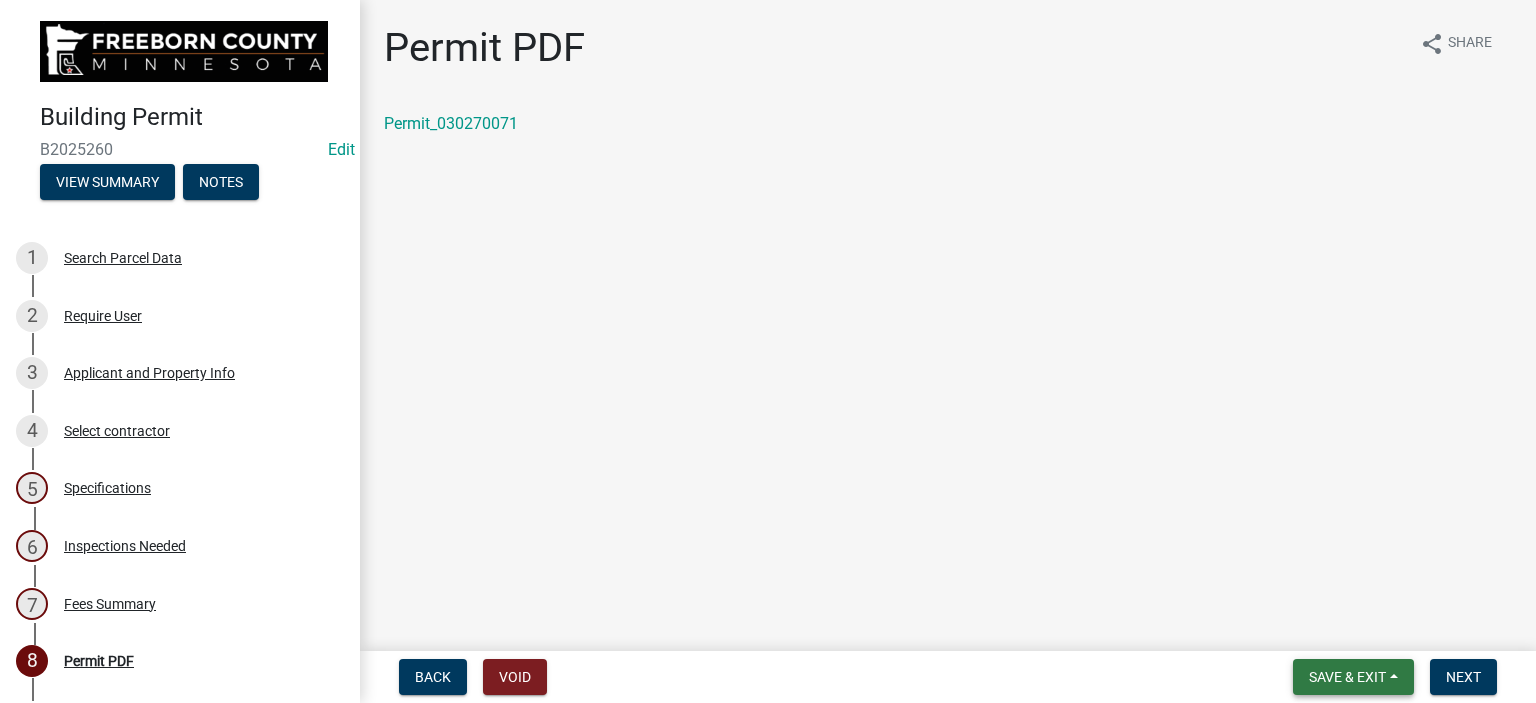 click on "Save & Exit" at bounding box center [1353, 677] 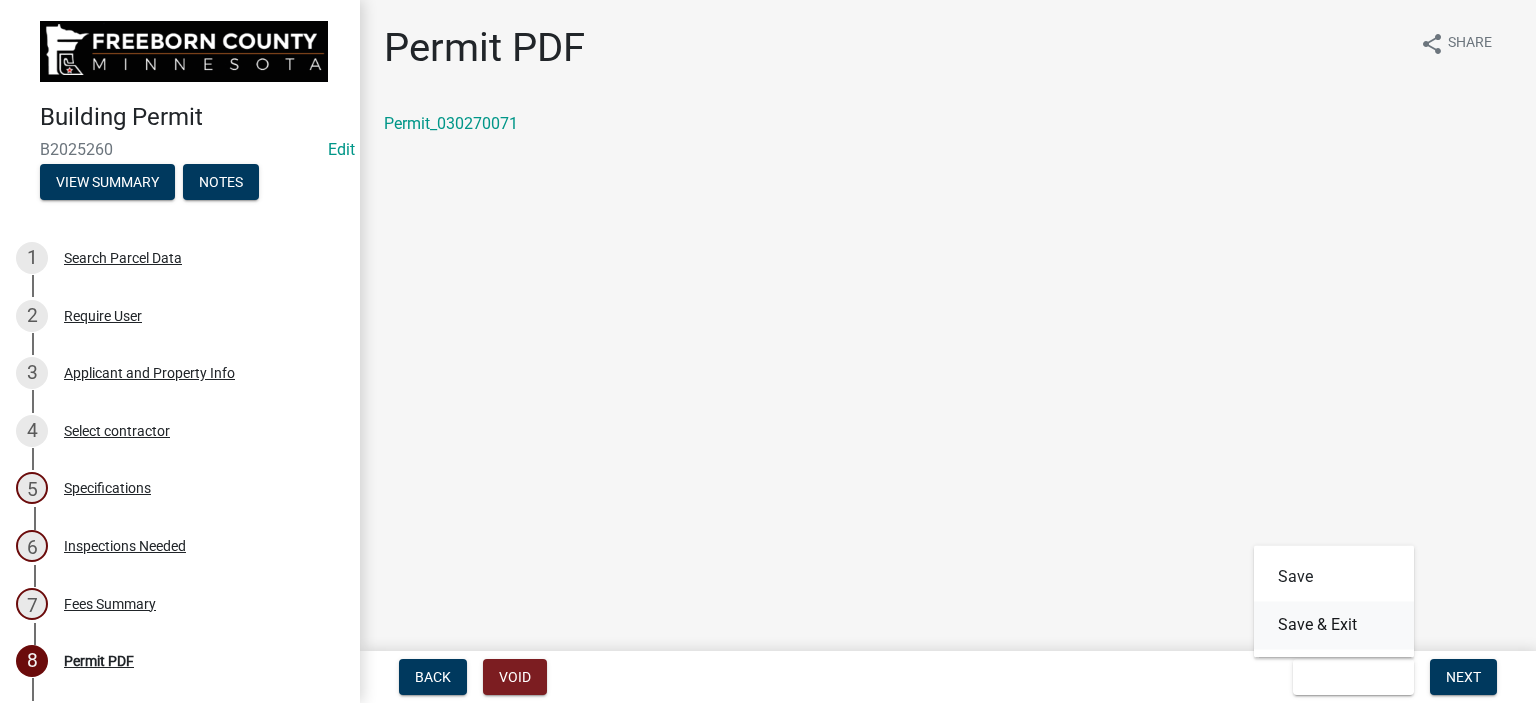 click on "Save & Exit" at bounding box center [1334, 625] 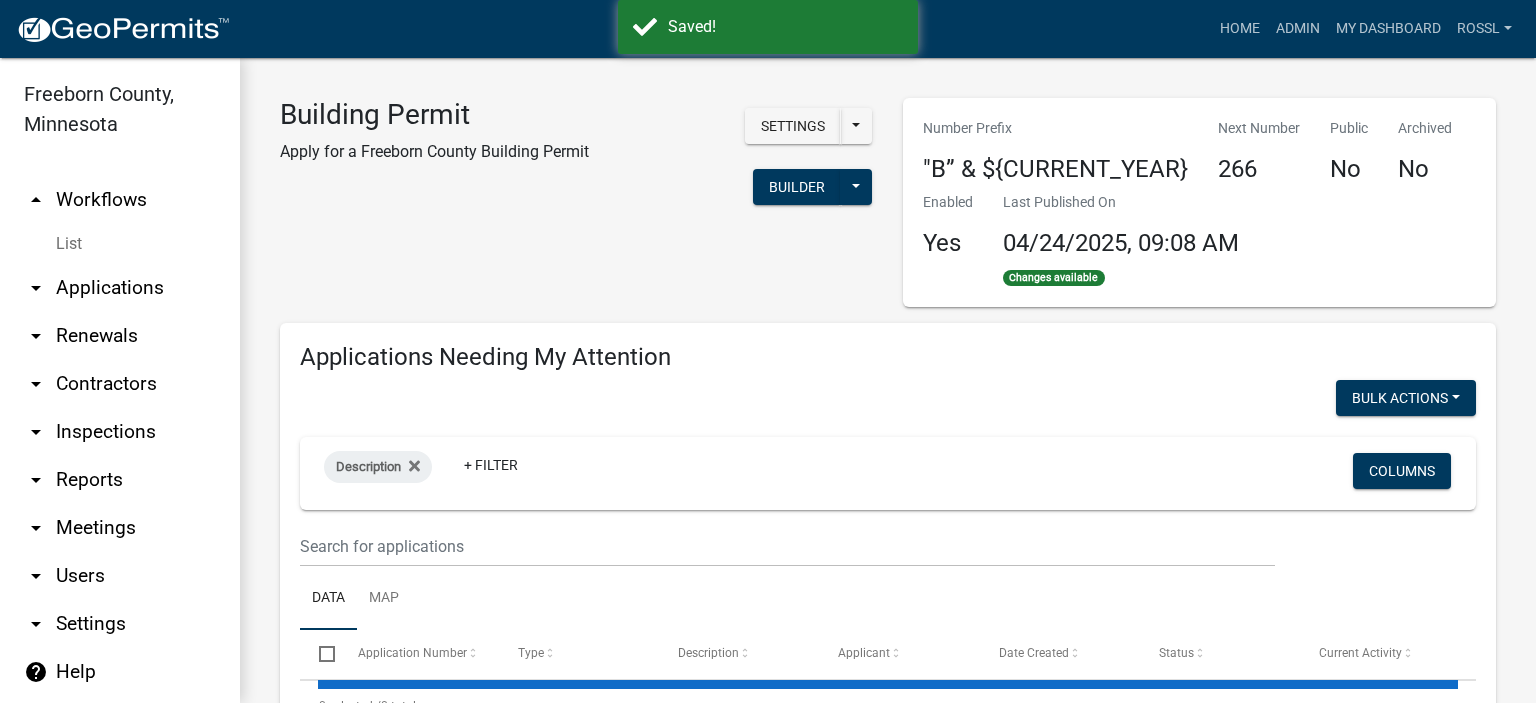 select on "2: 50" 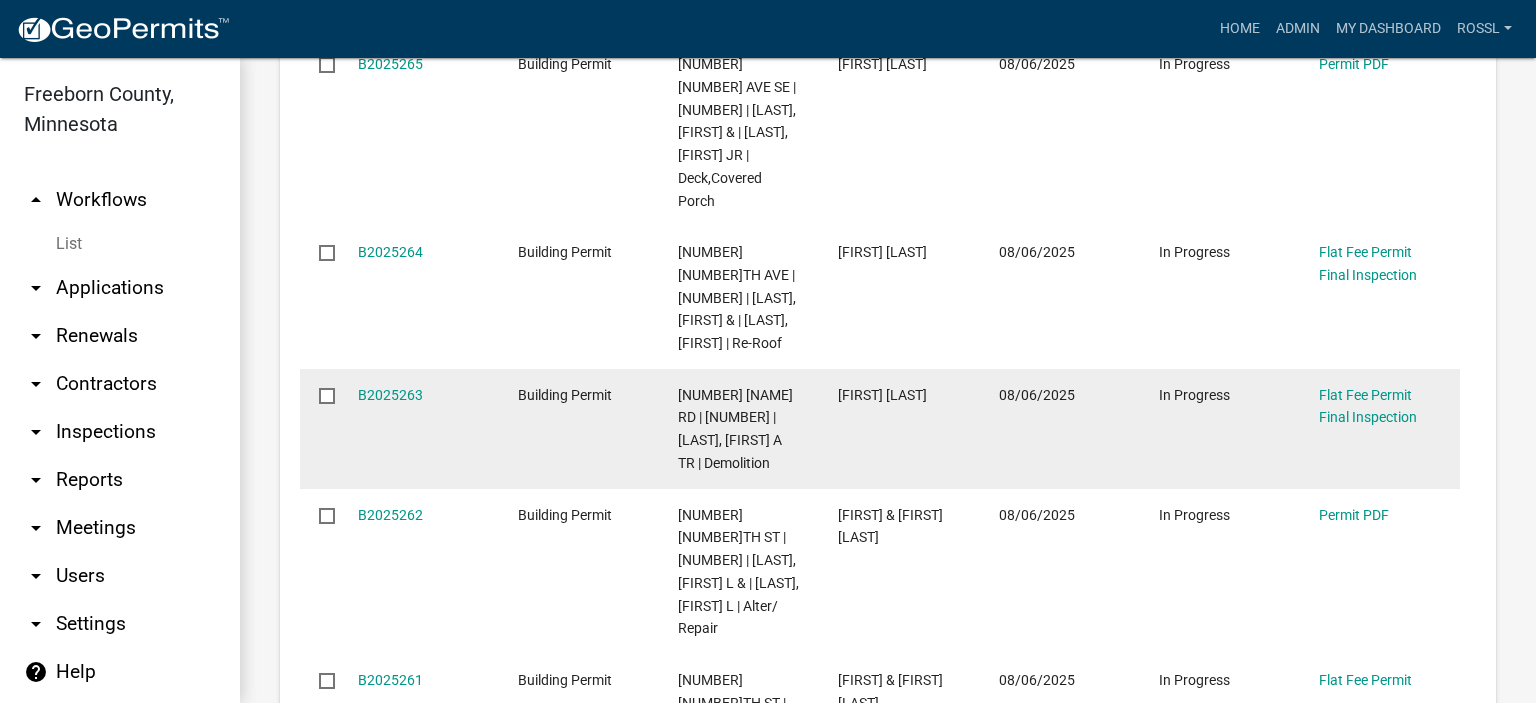 scroll, scrollTop: 800, scrollLeft: 0, axis: vertical 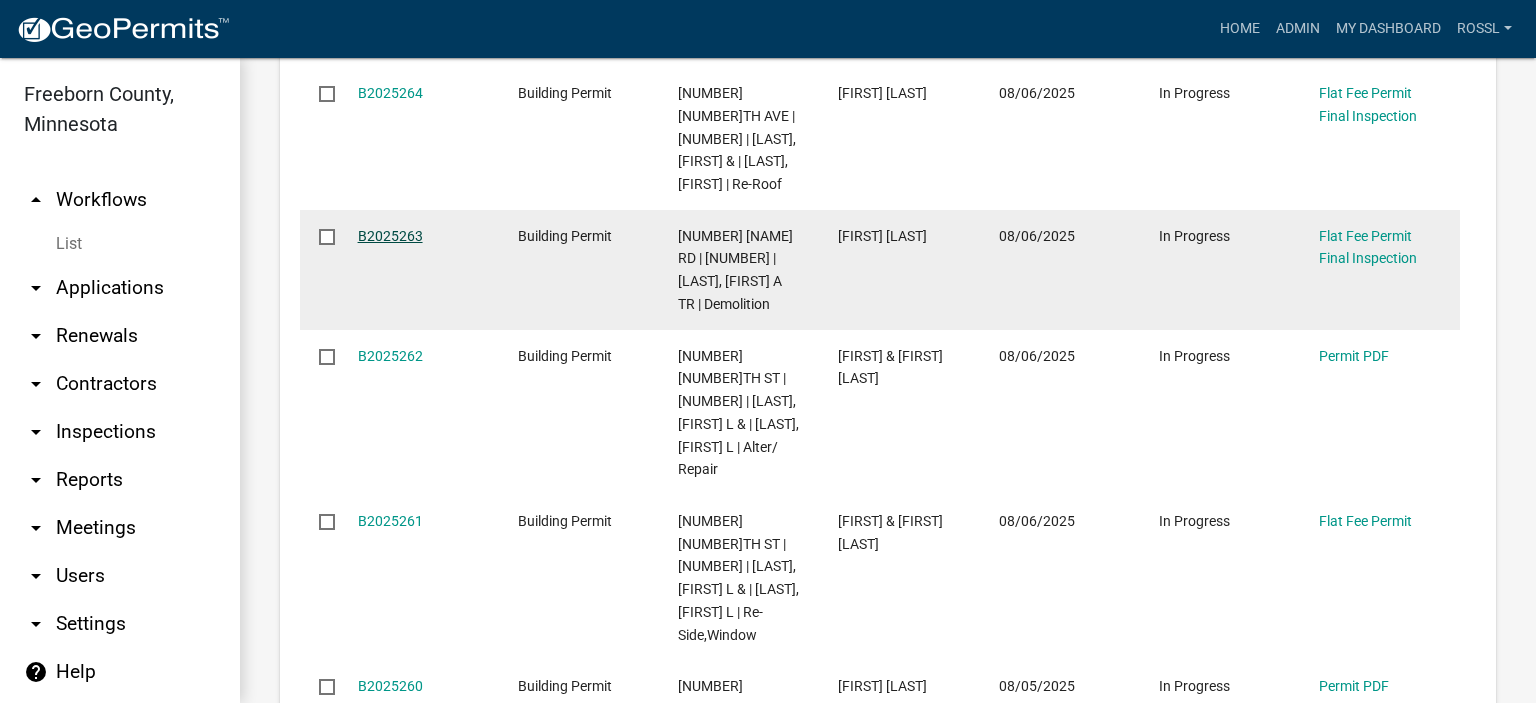 click on "B2025263" 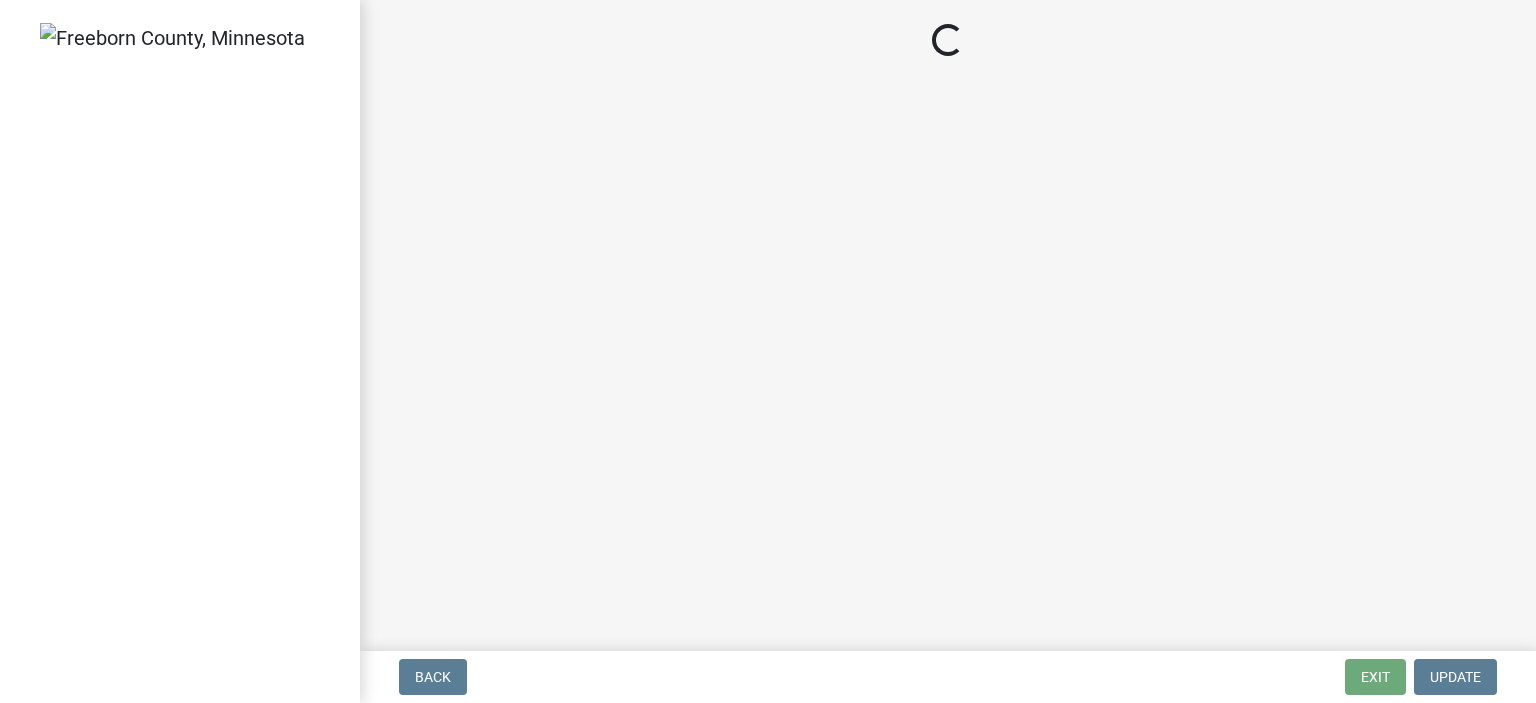 select on "3613e5d6-c0da-40a7-83d4-d5638b2e6124" 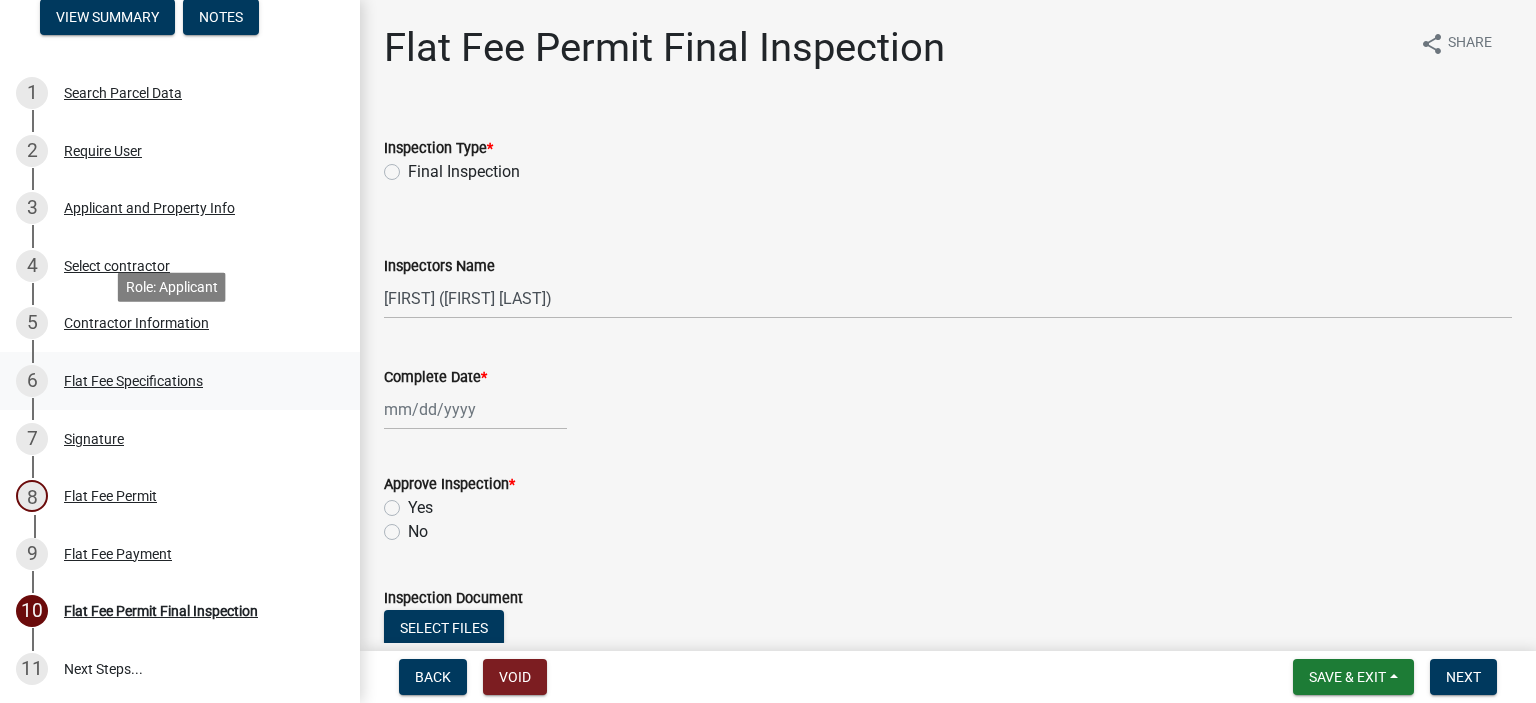 scroll, scrollTop: 200, scrollLeft: 0, axis: vertical 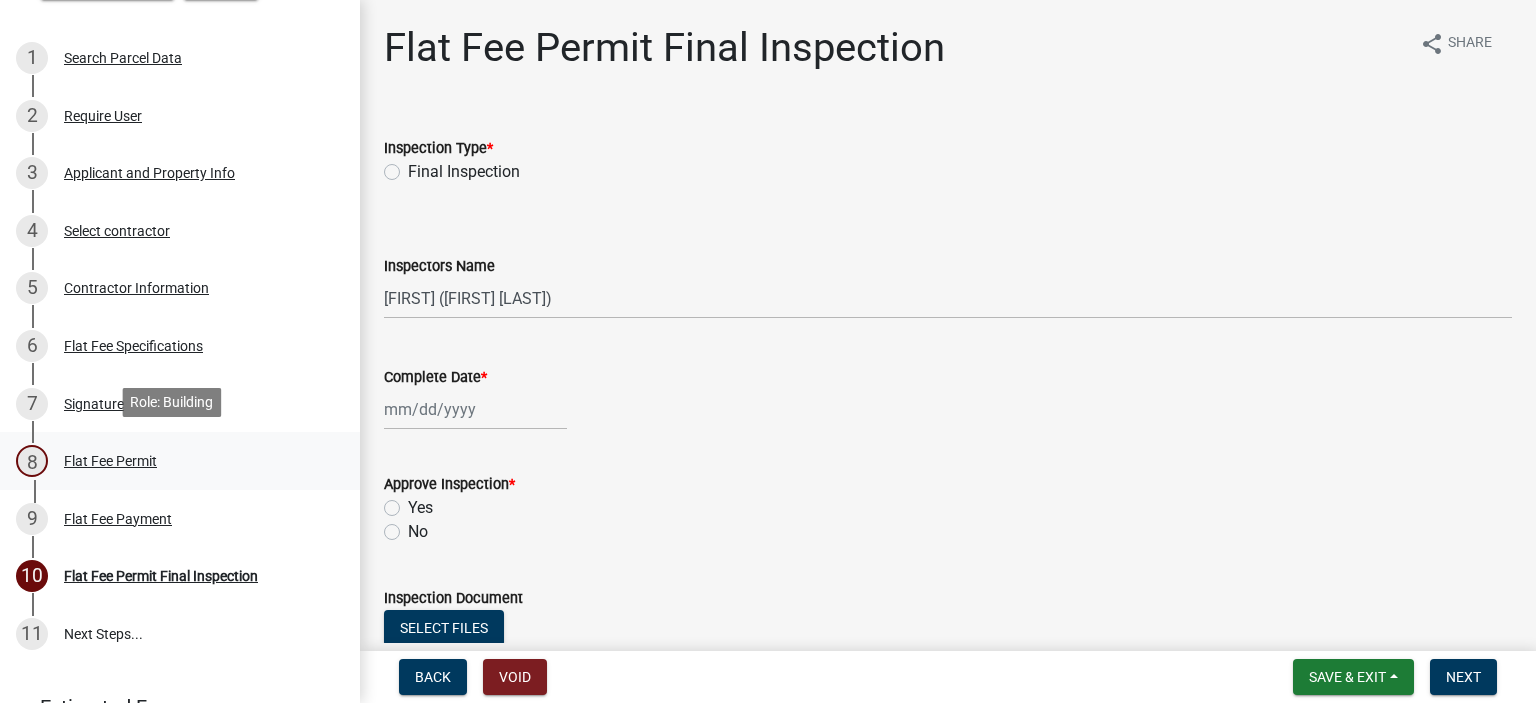 click on "Flat Fee Permit" at bounding box center [110, 461] 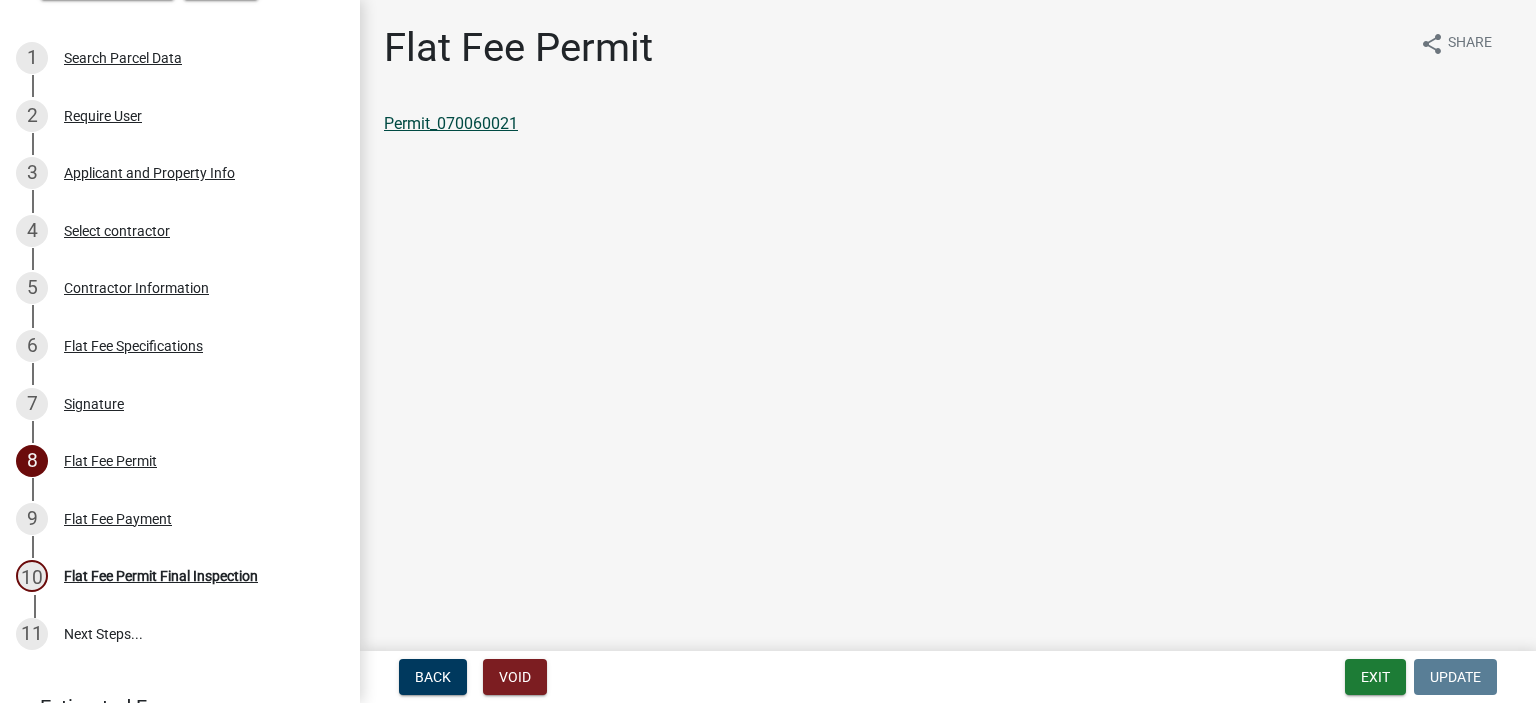 click on "Permit_070060021" 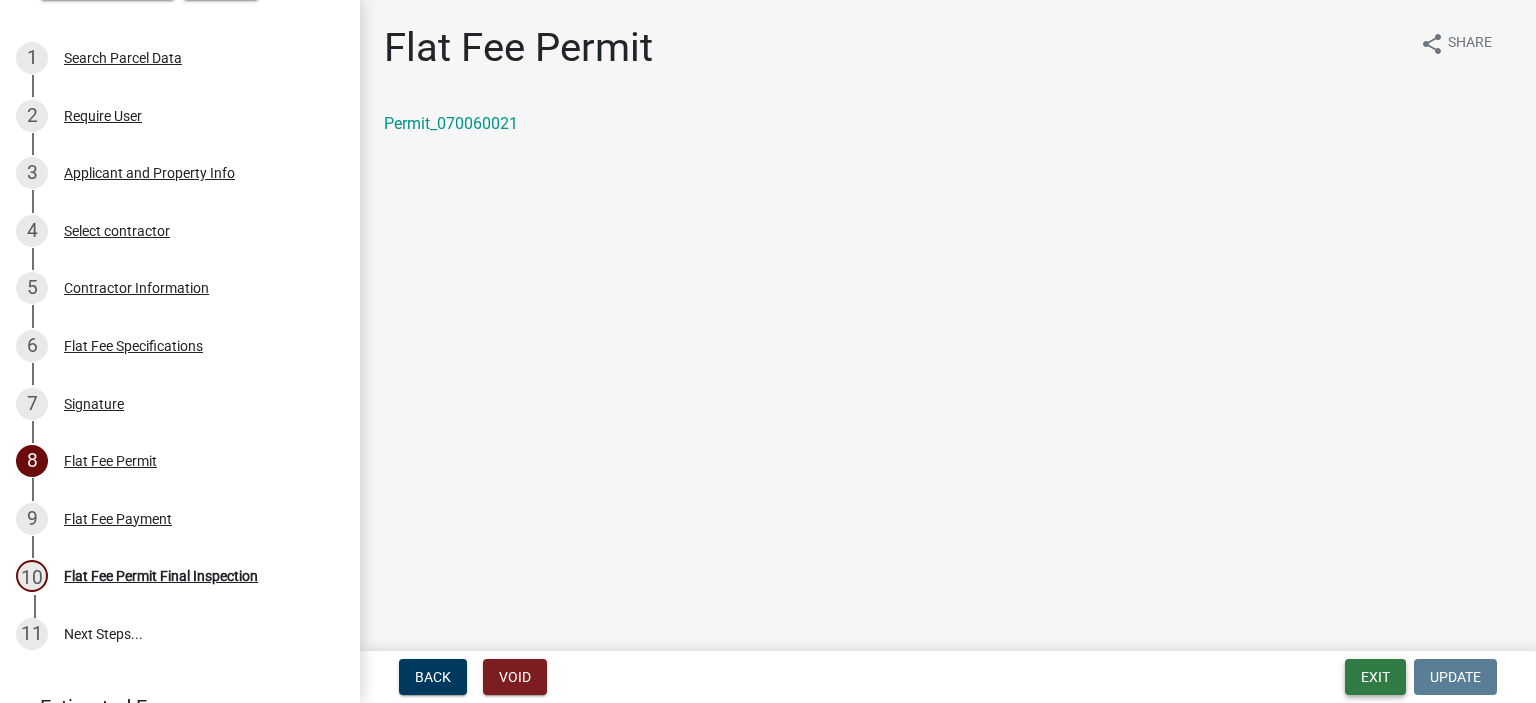 click on "Exit" at bounding box center (1375, 677) 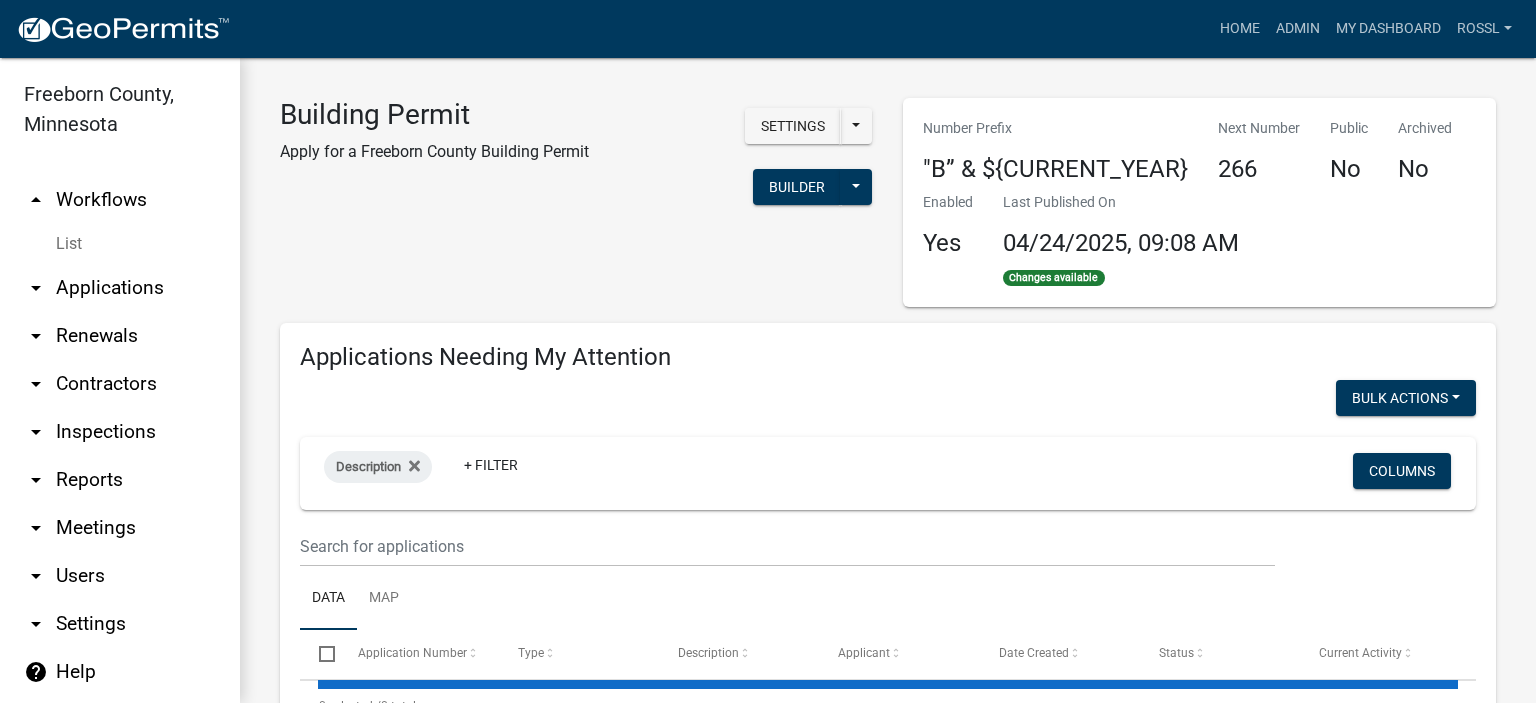 select on "2: 50" 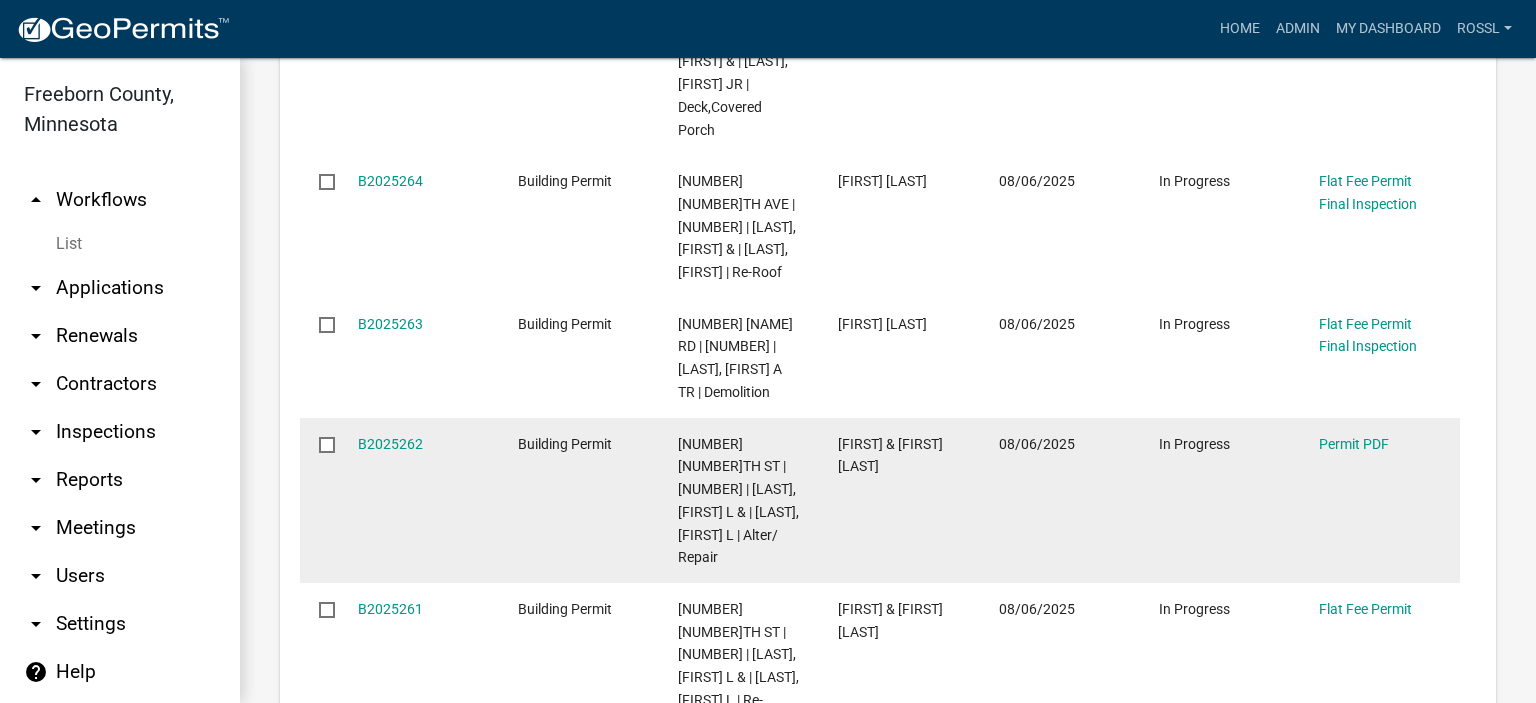 scroll, scrollTop: 500, scrollLeft: 0, axis: vertical 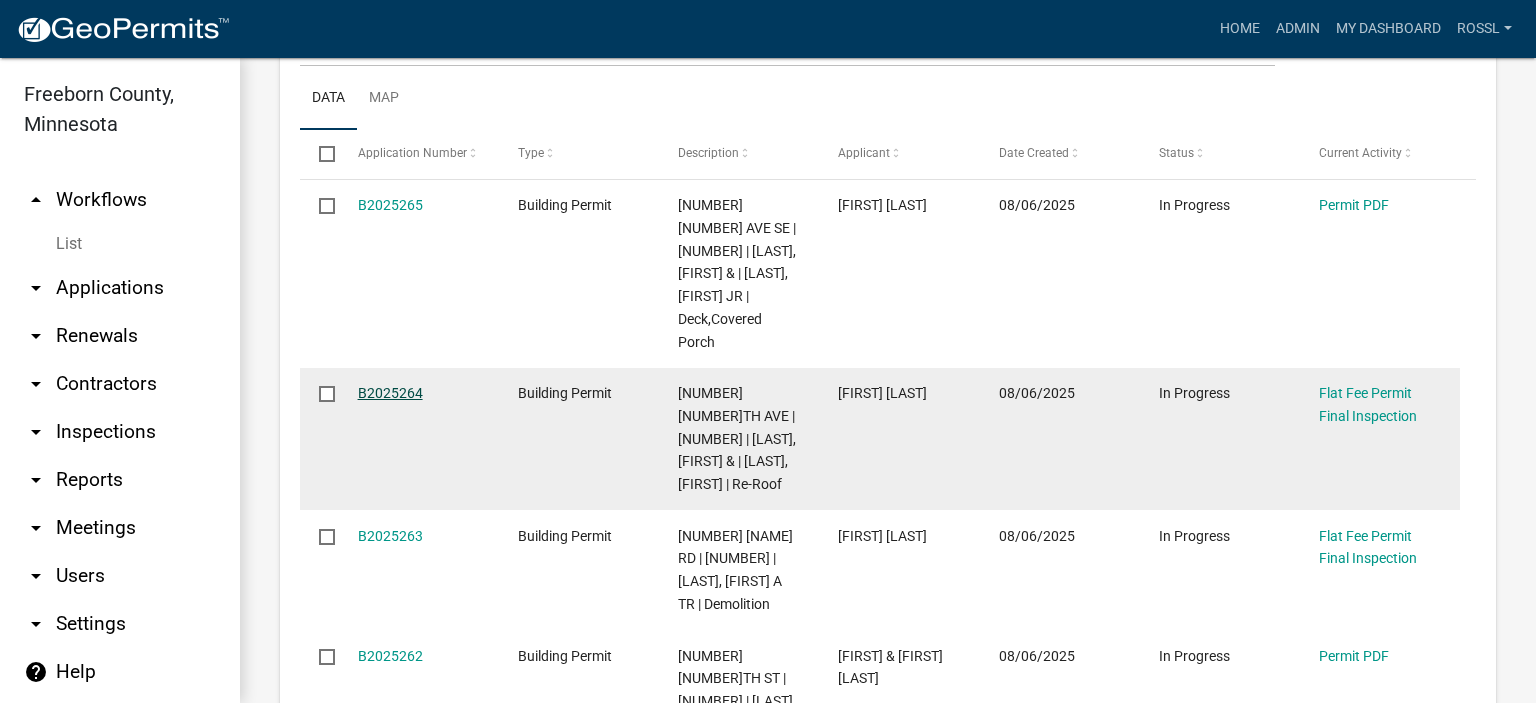 click on "B2025264" 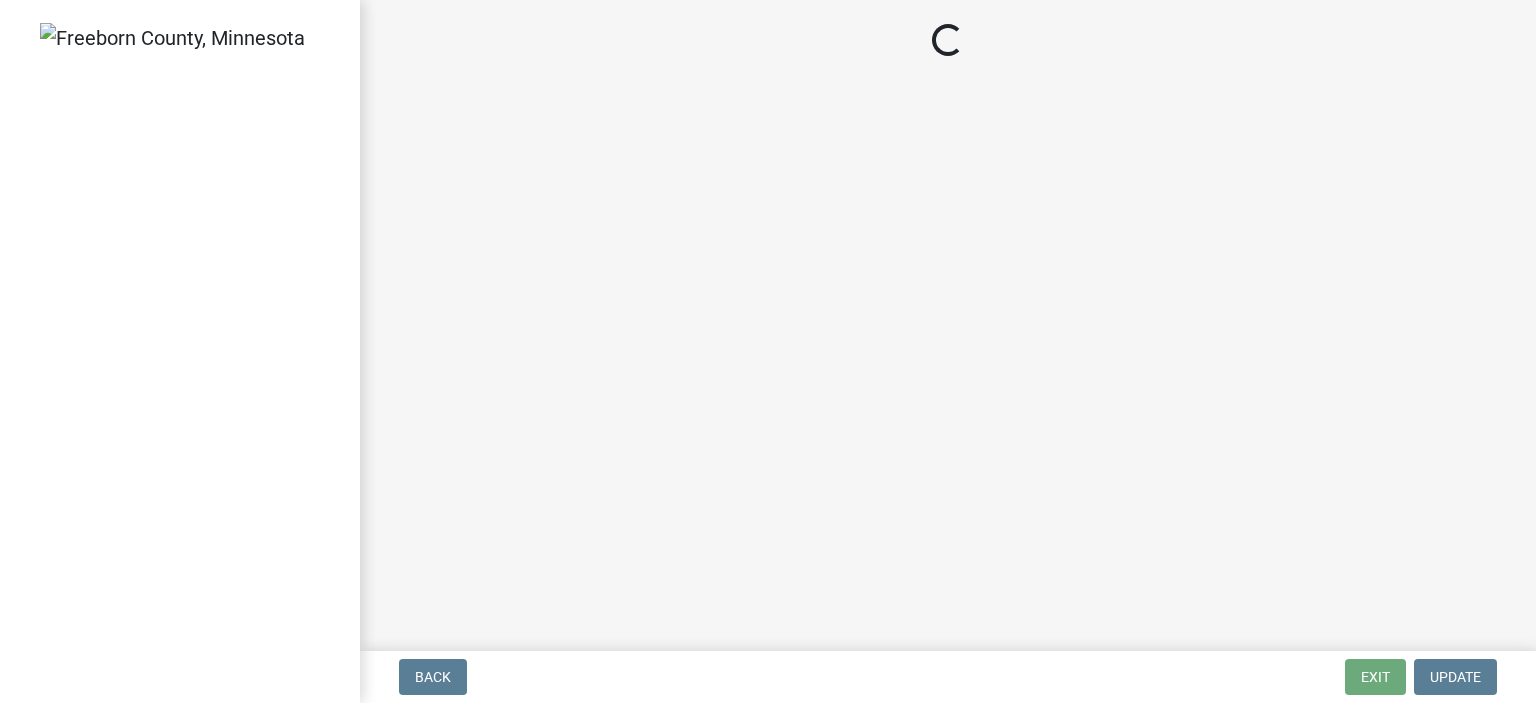 select on "3613e5d6-c0da-40a7-83d4-d5638b2e6124" 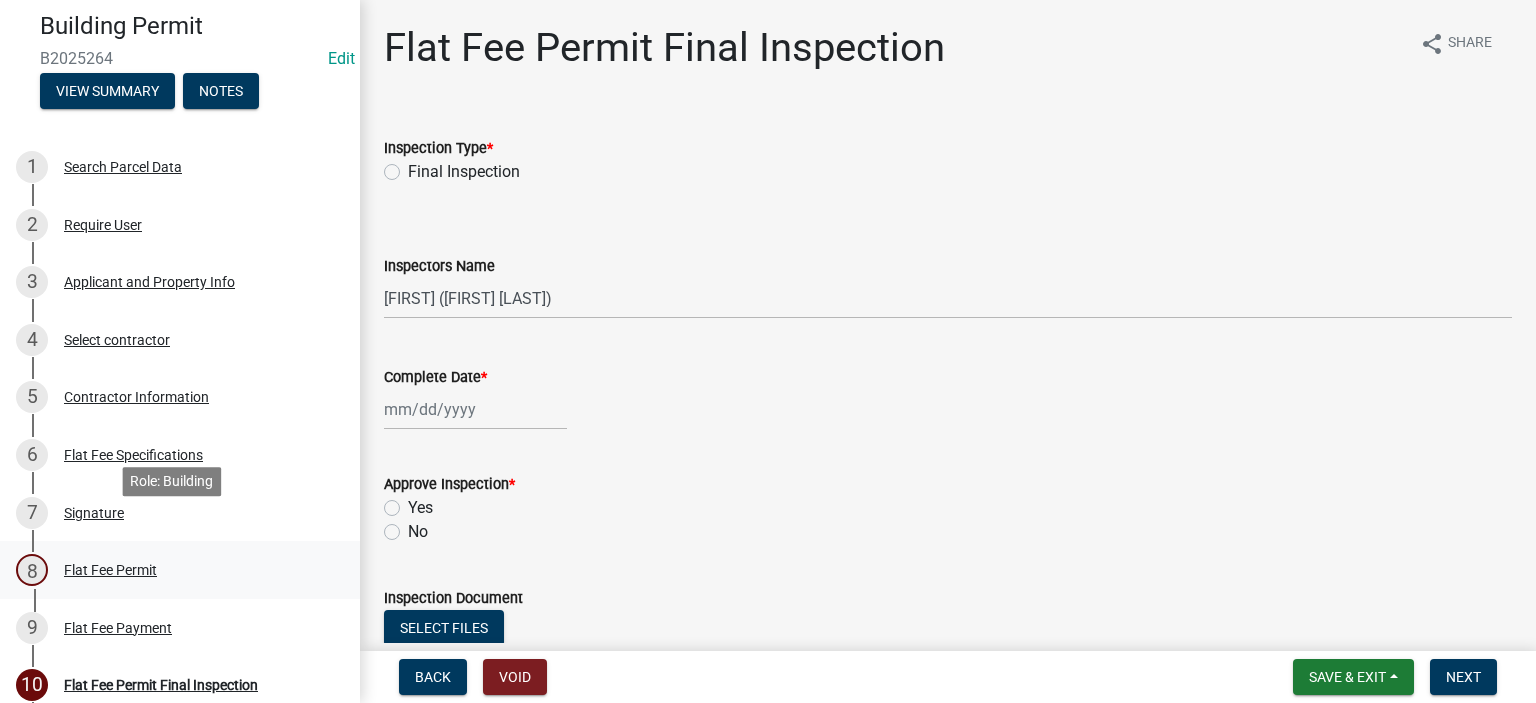 scroll, scrollTop: 200, scrollLeft: 0, axis: vertical 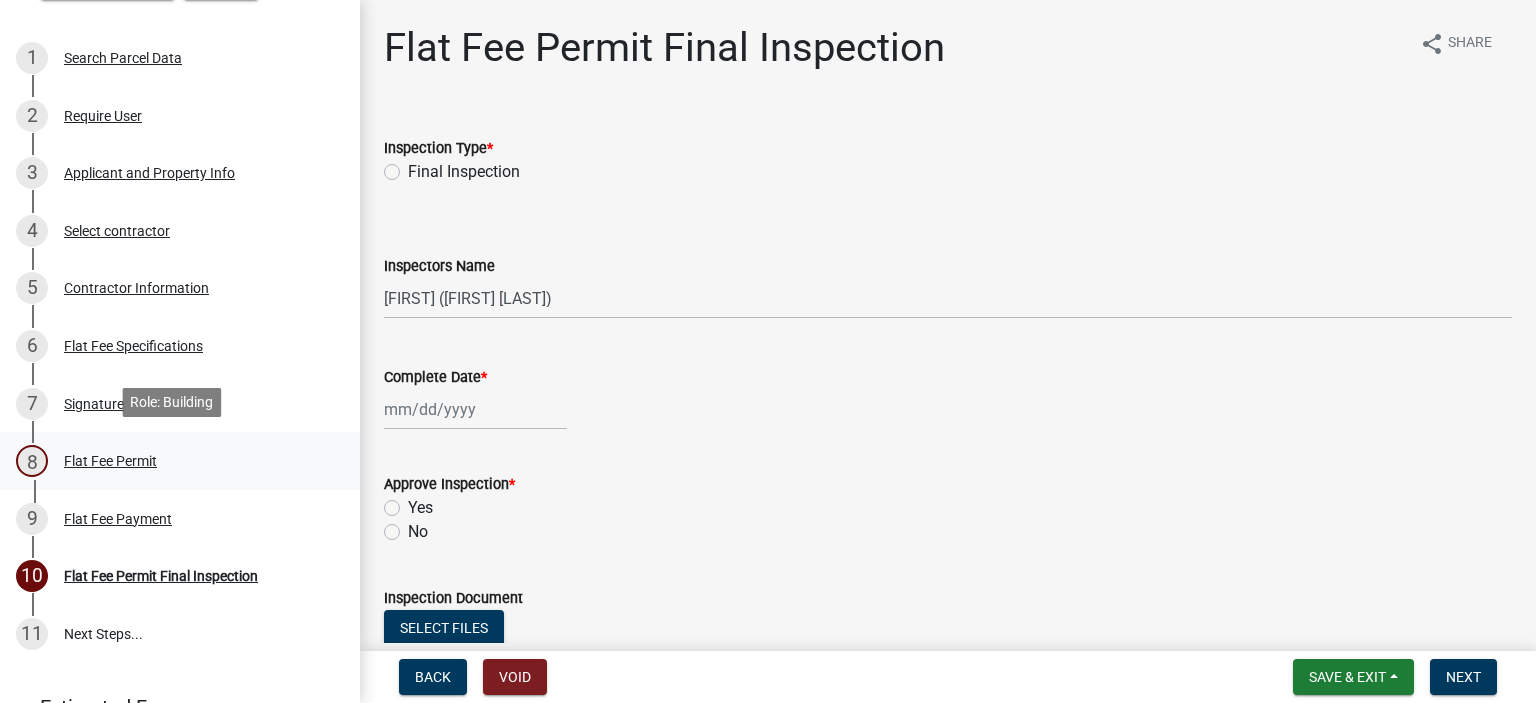 click on "Flat Fee Permit" at bounding box center (110, 461) 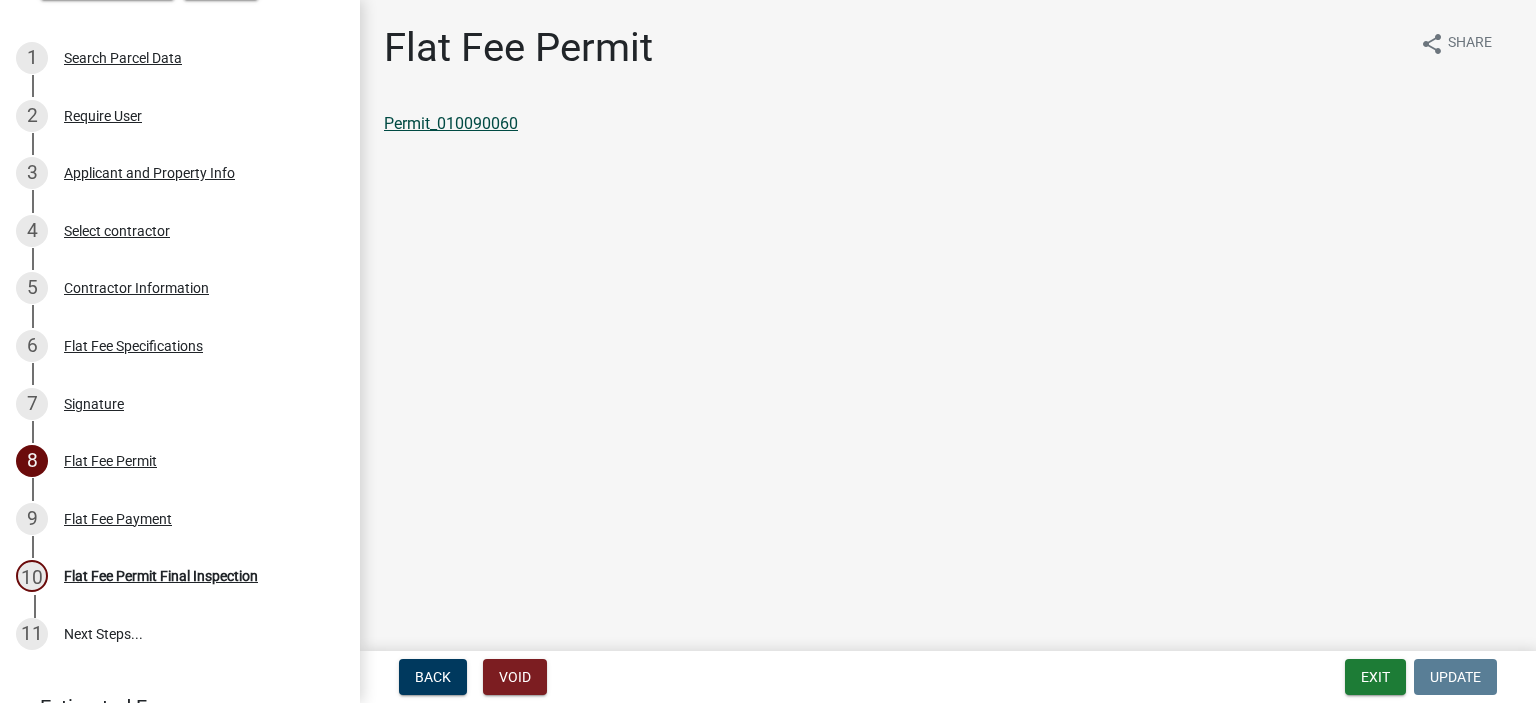 click on "Permit_010090060" 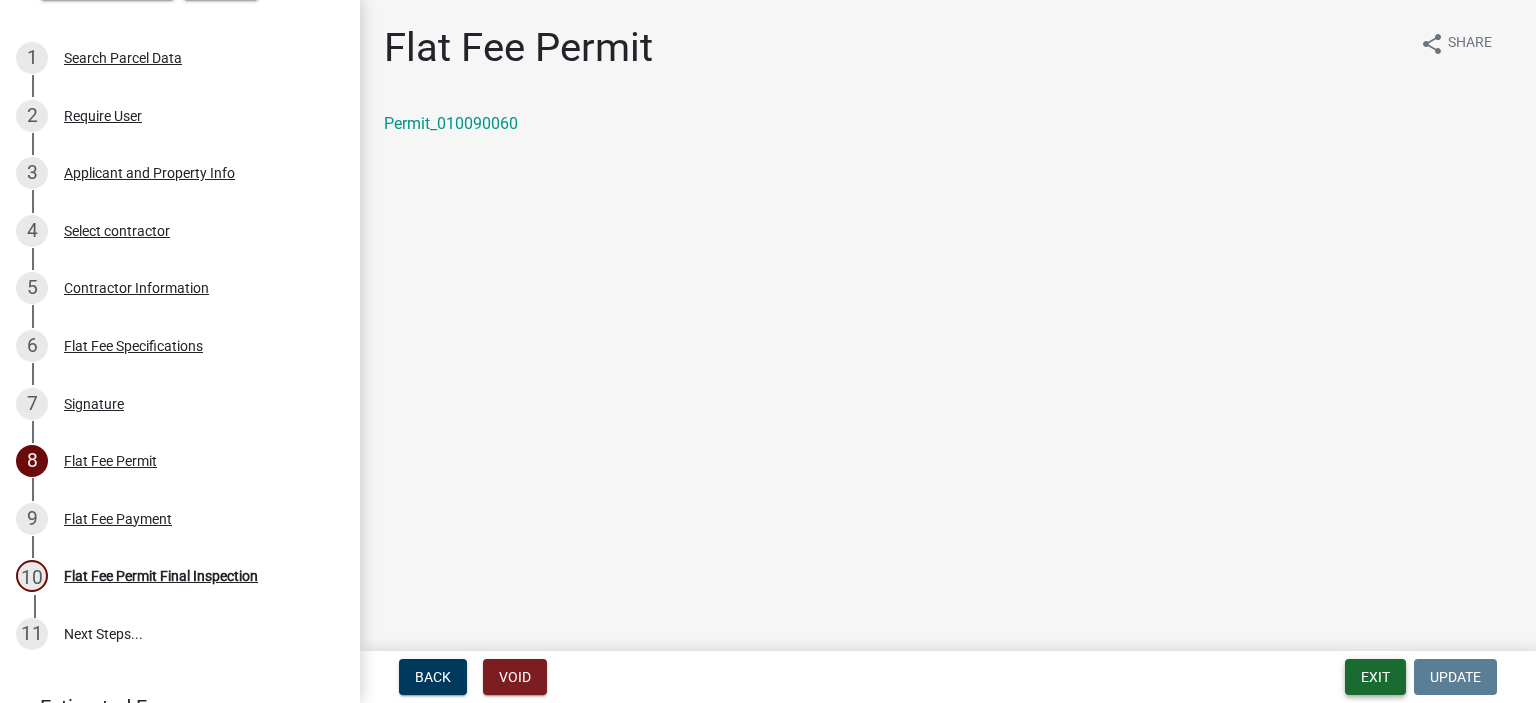 click on "Exit" at bounding box center [1375, 677] 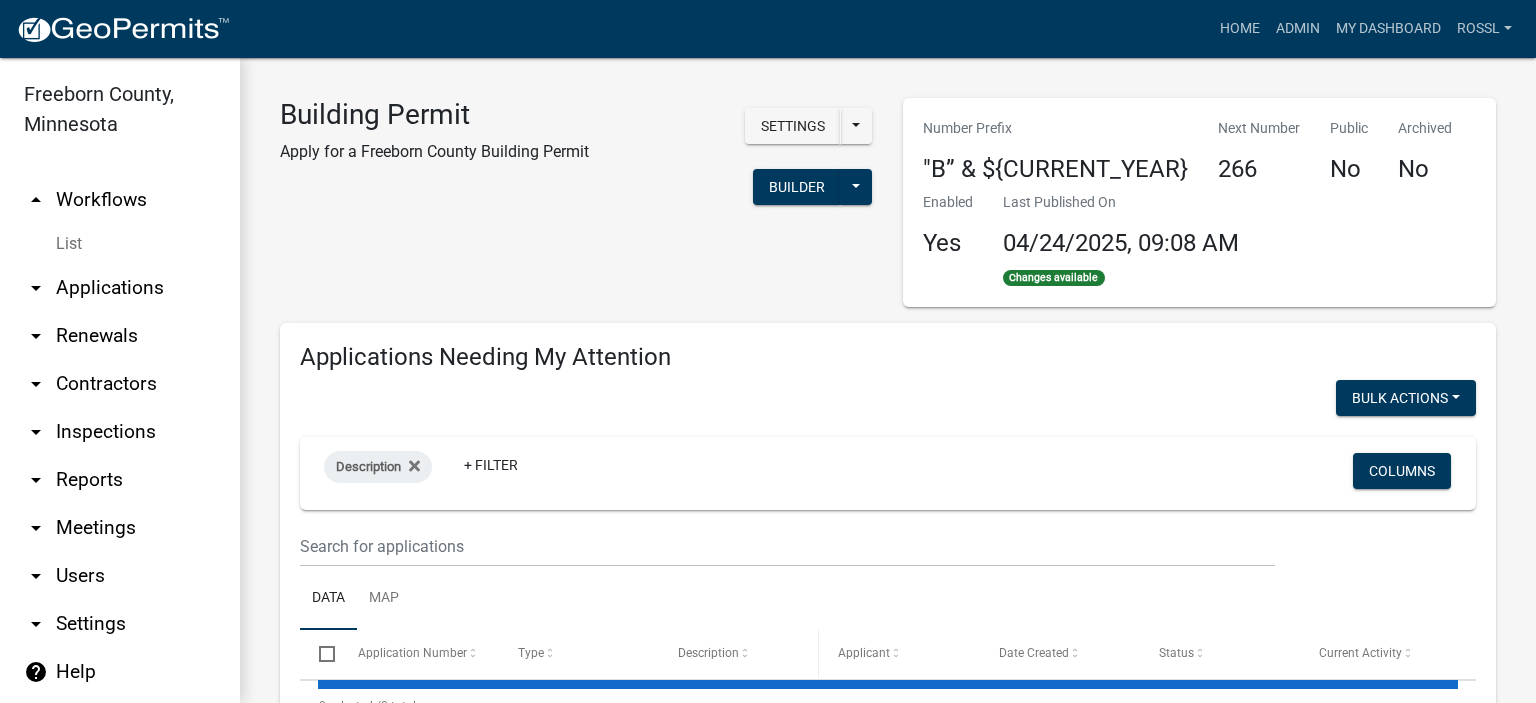 select on "2: 50" 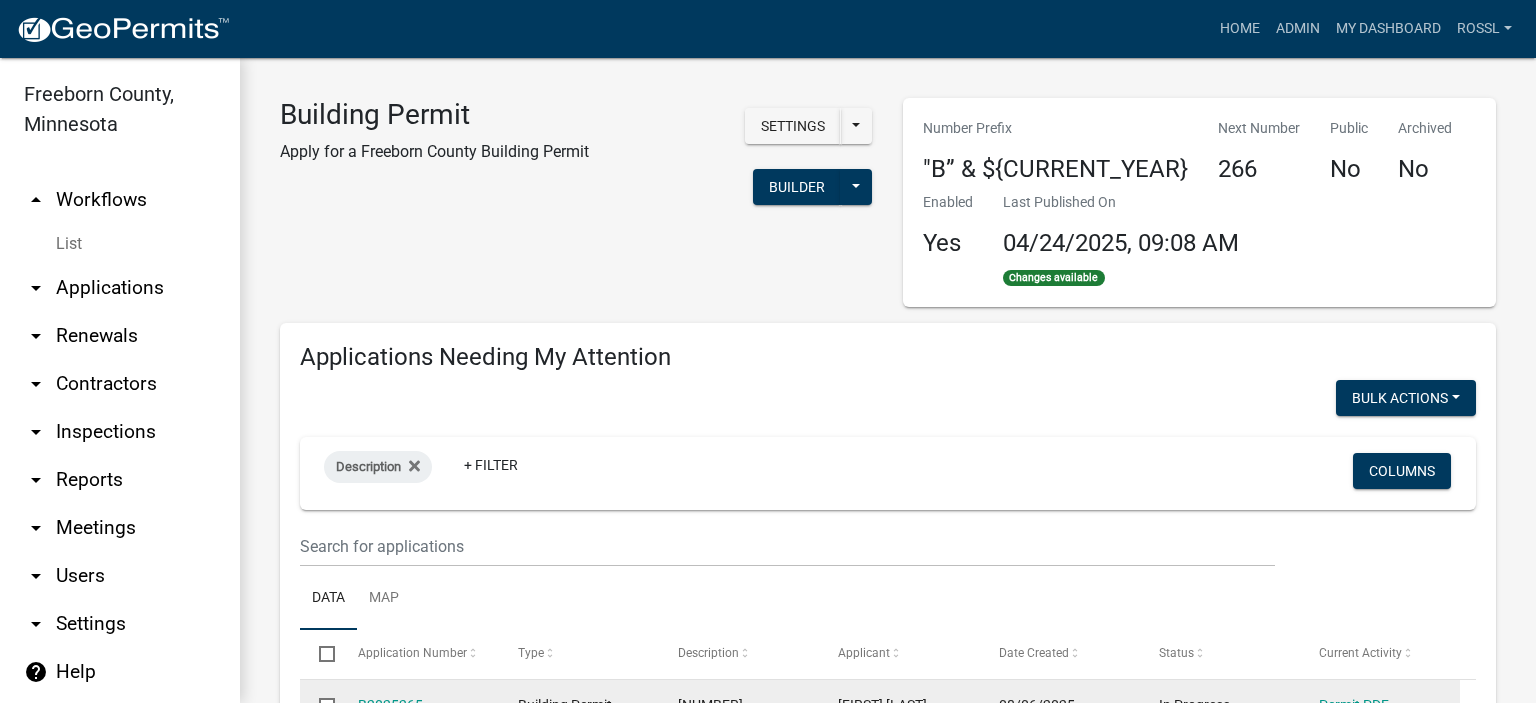 select on "2: 50" 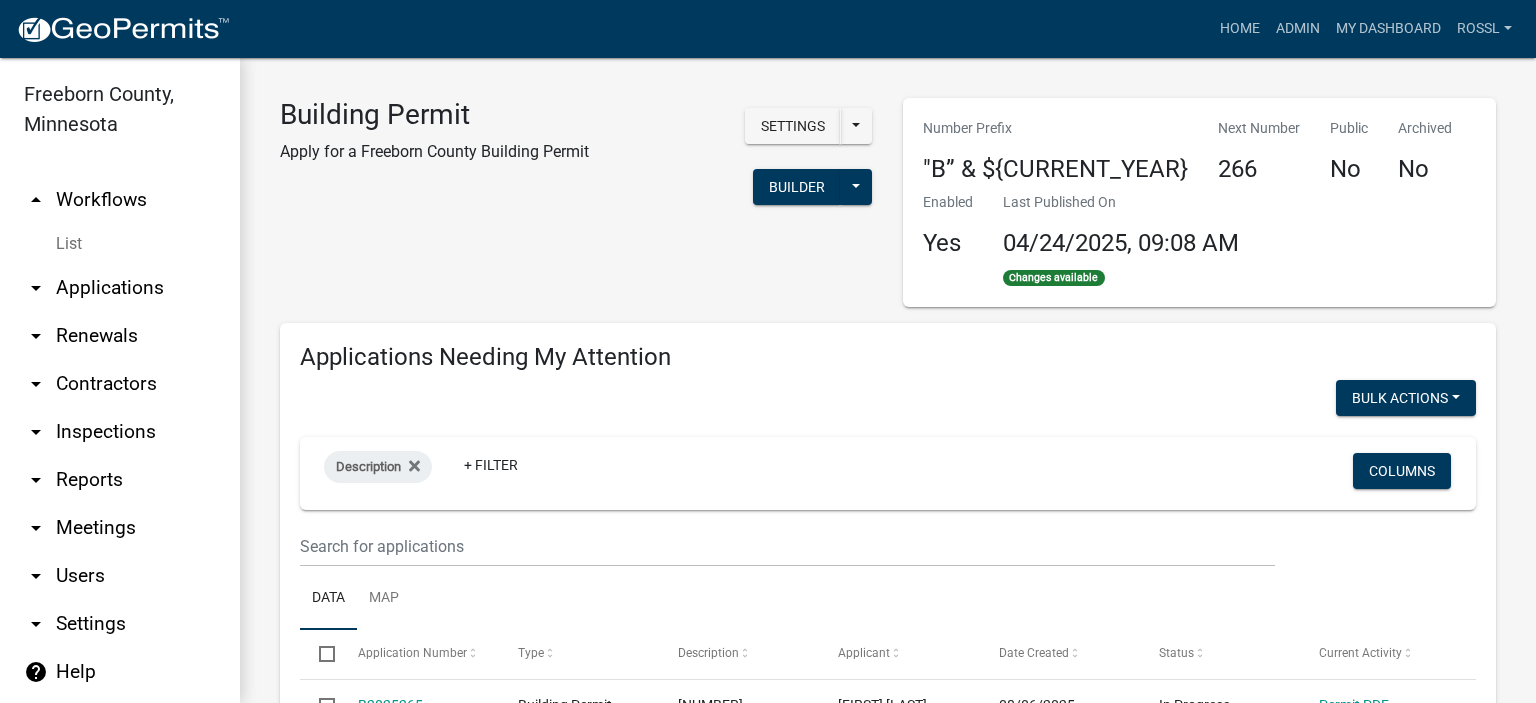scroll, scrollTop: 400, scrollLeft: 0, axis: vertical 